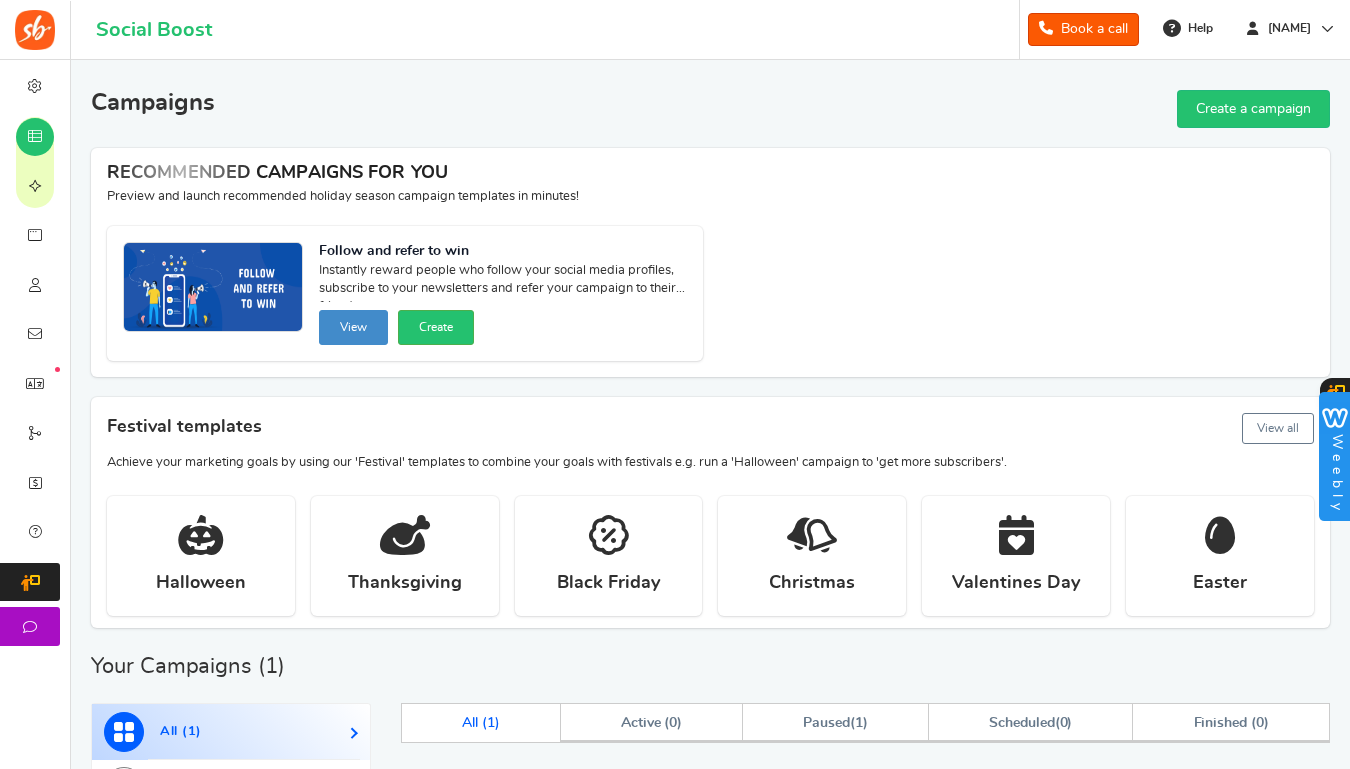 scroll, scrollTop: 435, scrollLeft: 0, axis: vertical 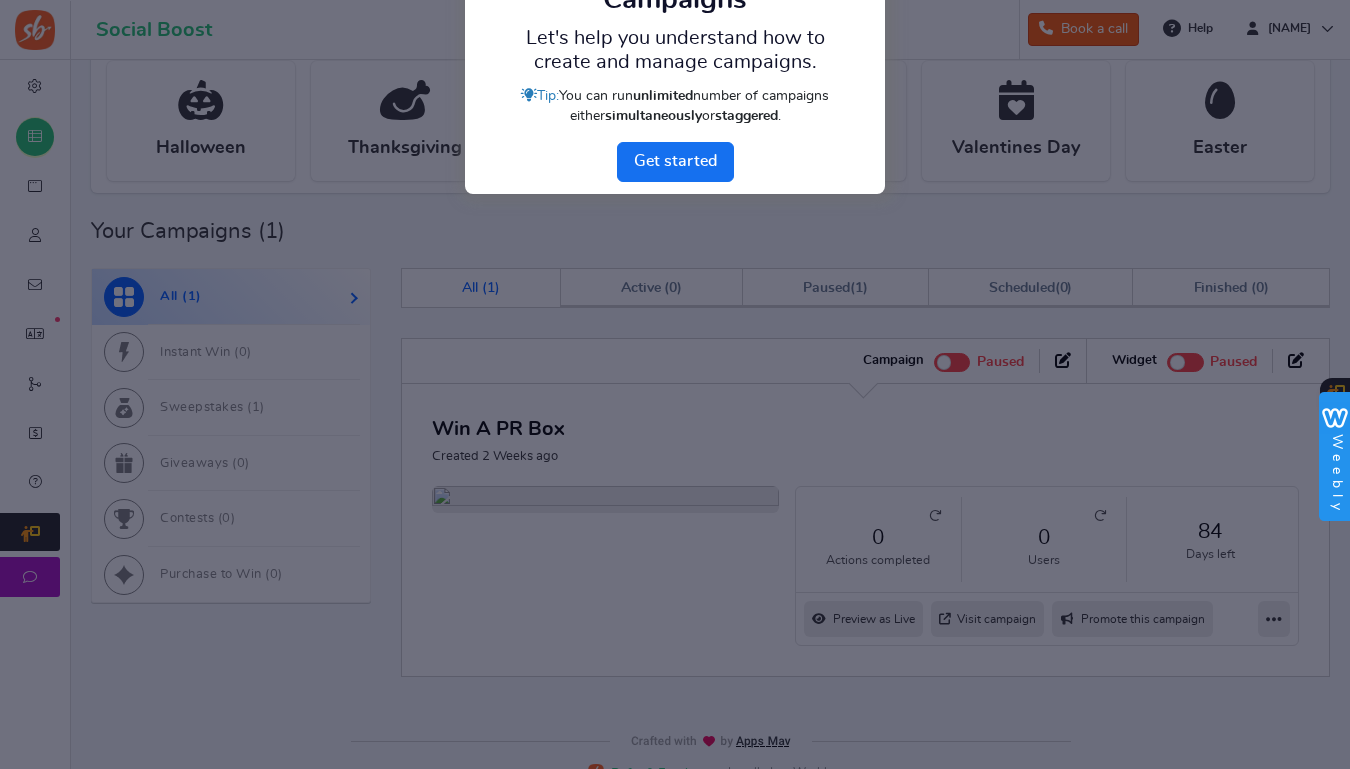 click on "Next" at bounding box center (675, 162) 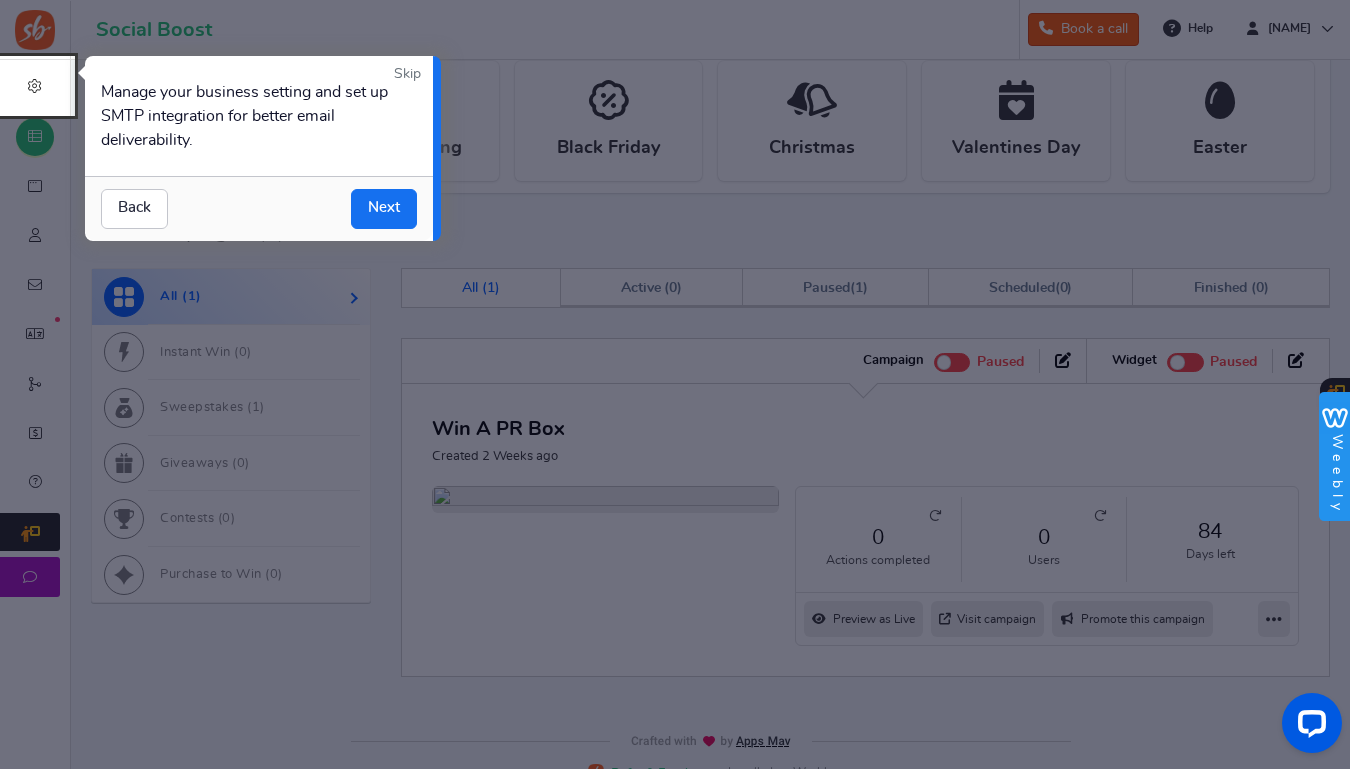 scroll, scrollTop: 0, scrollLeft: 0, axis: both 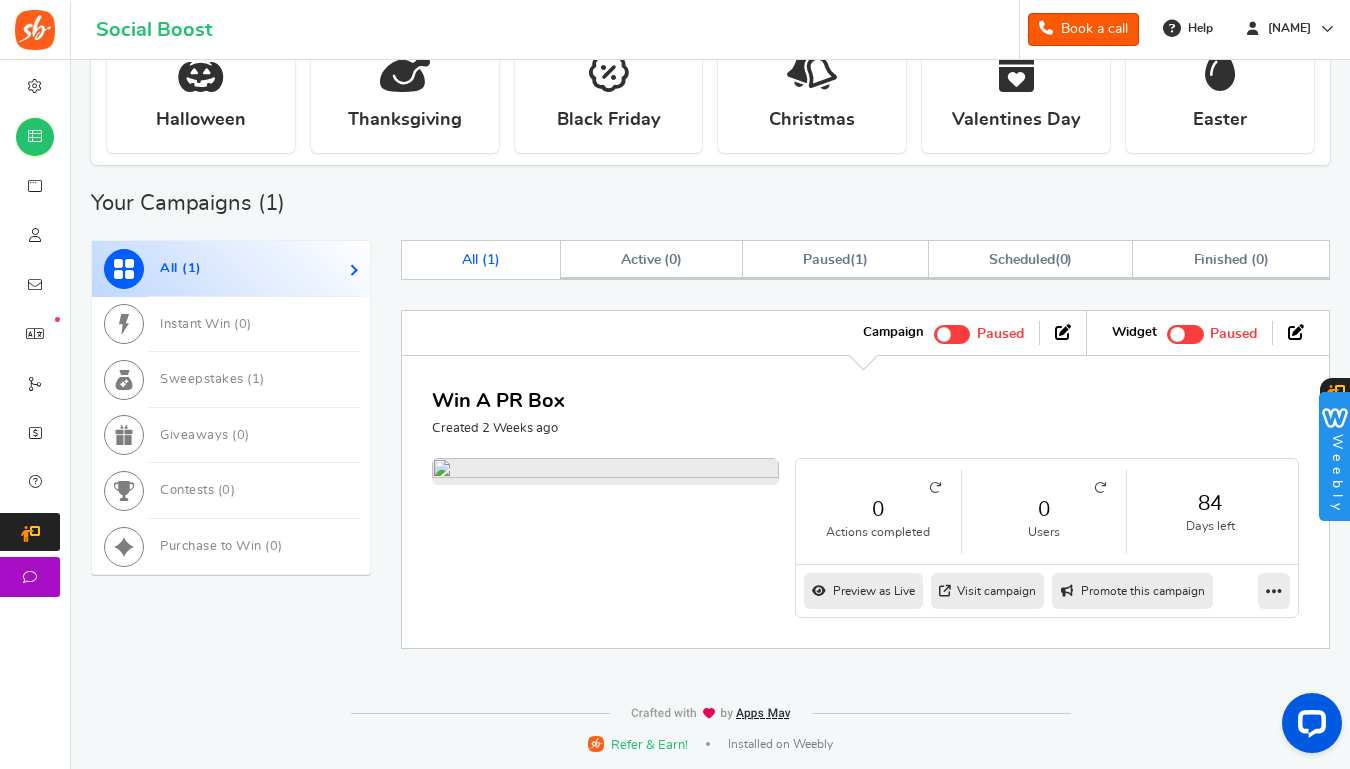 click at bounding box center [605, 471] 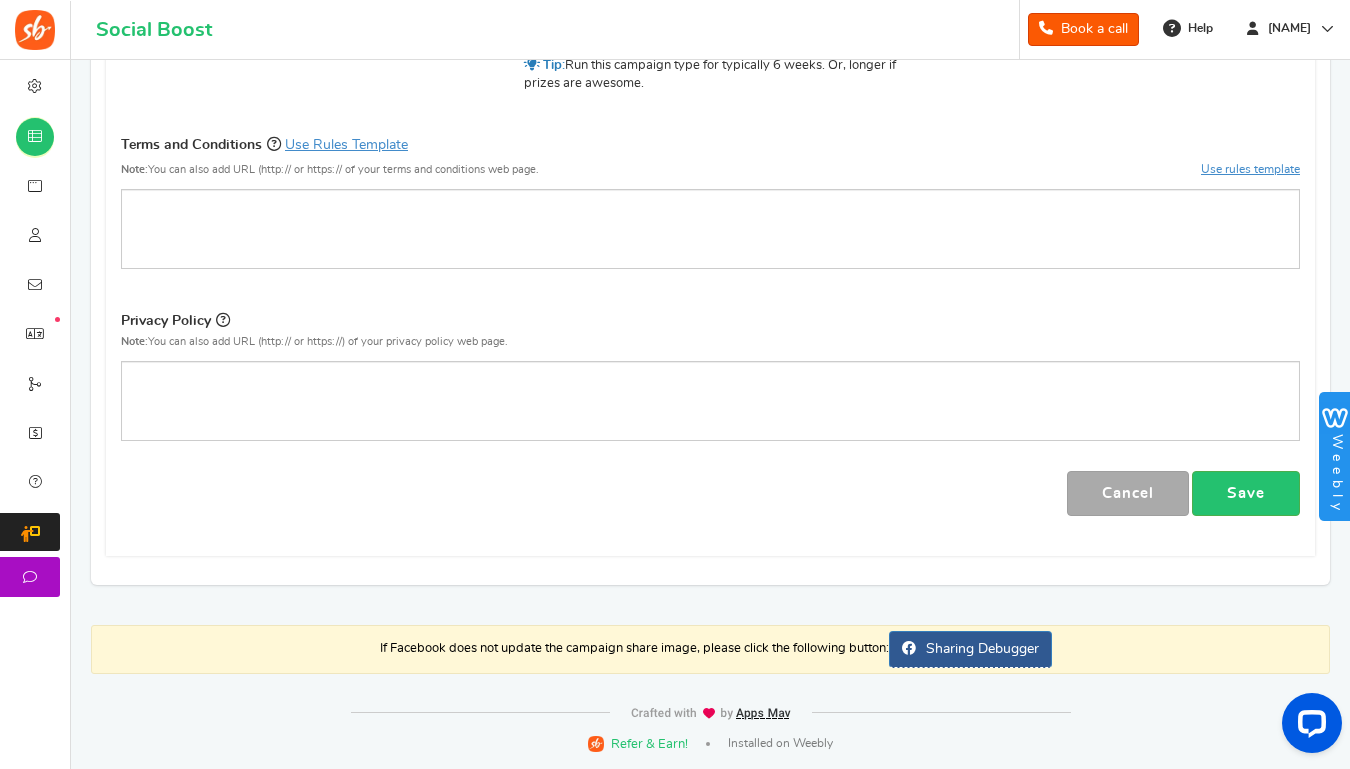 scroll, scrollTop: 735, scrollLeft: 0, axis: vertical 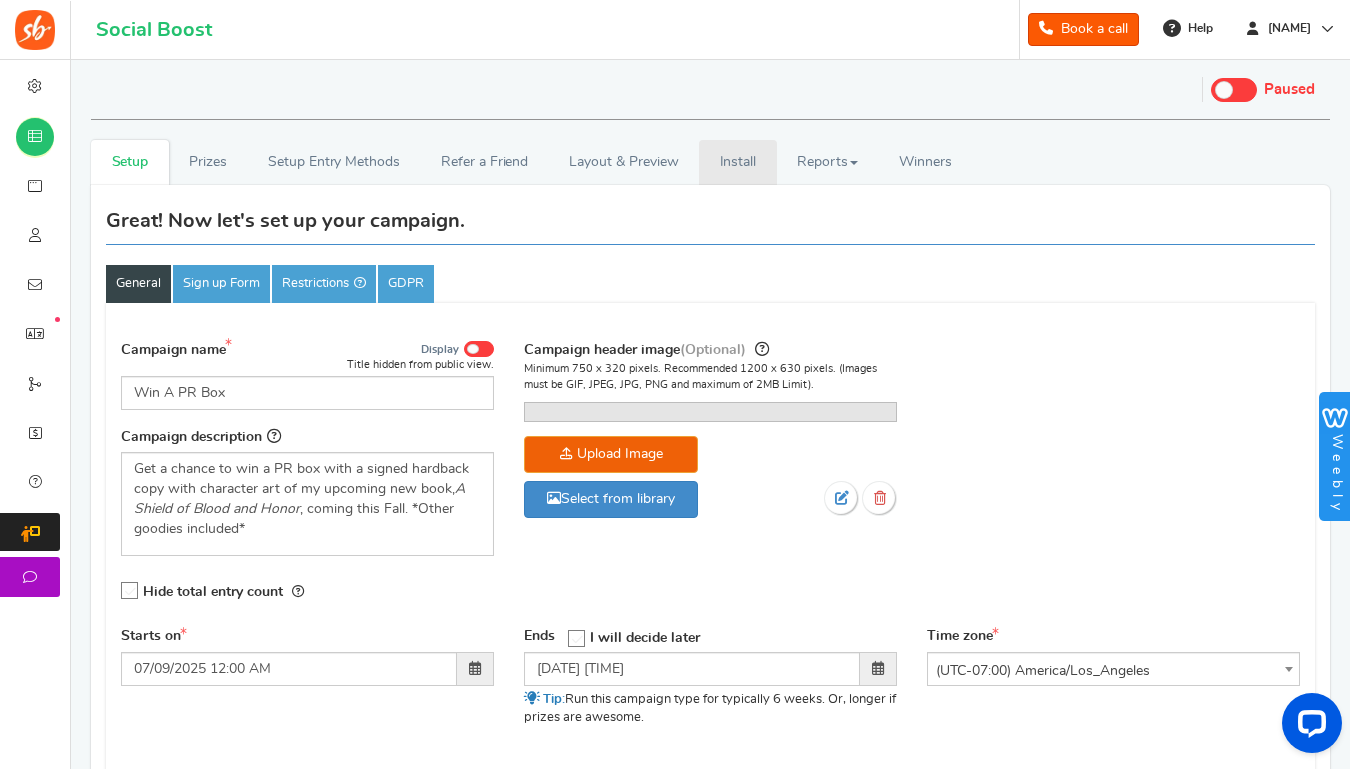 click on "Install" at bounding box center (738, 162) 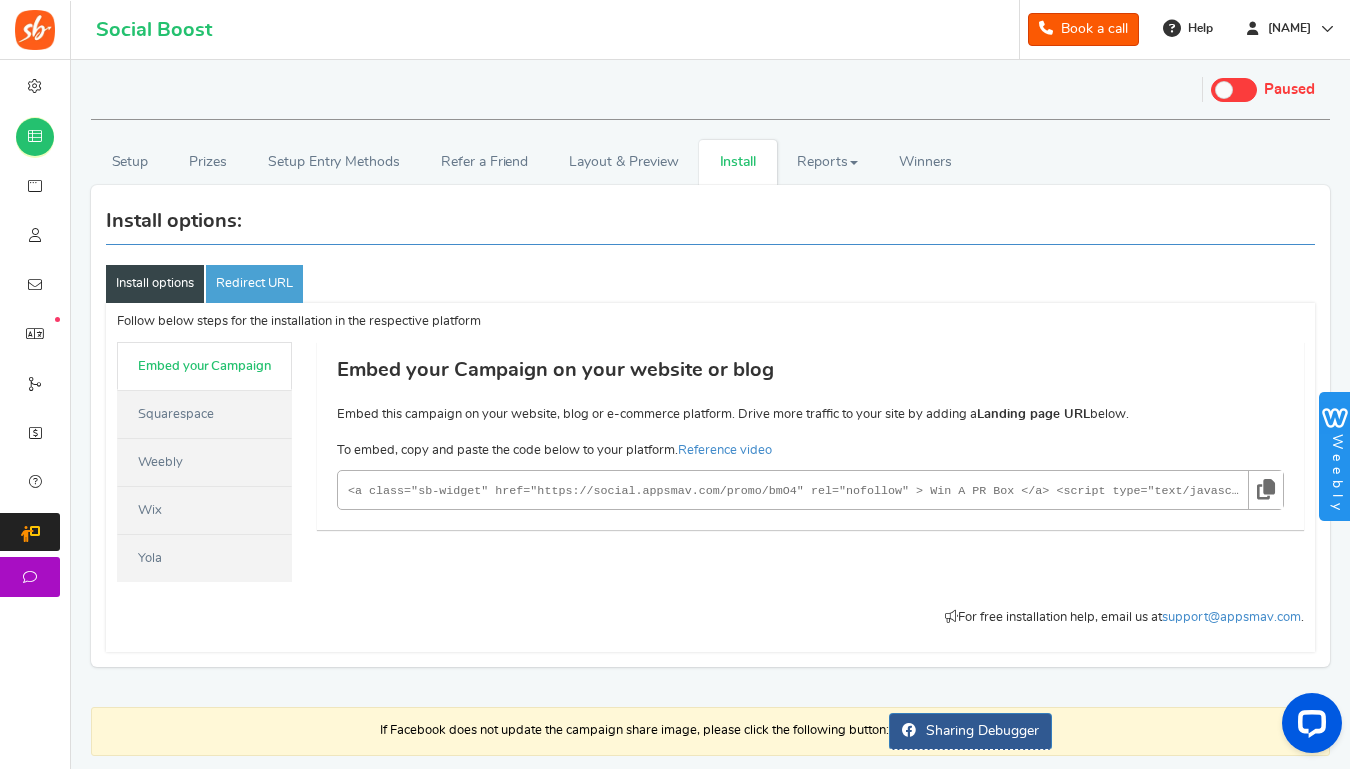 click at bounding box center (1266, 489) 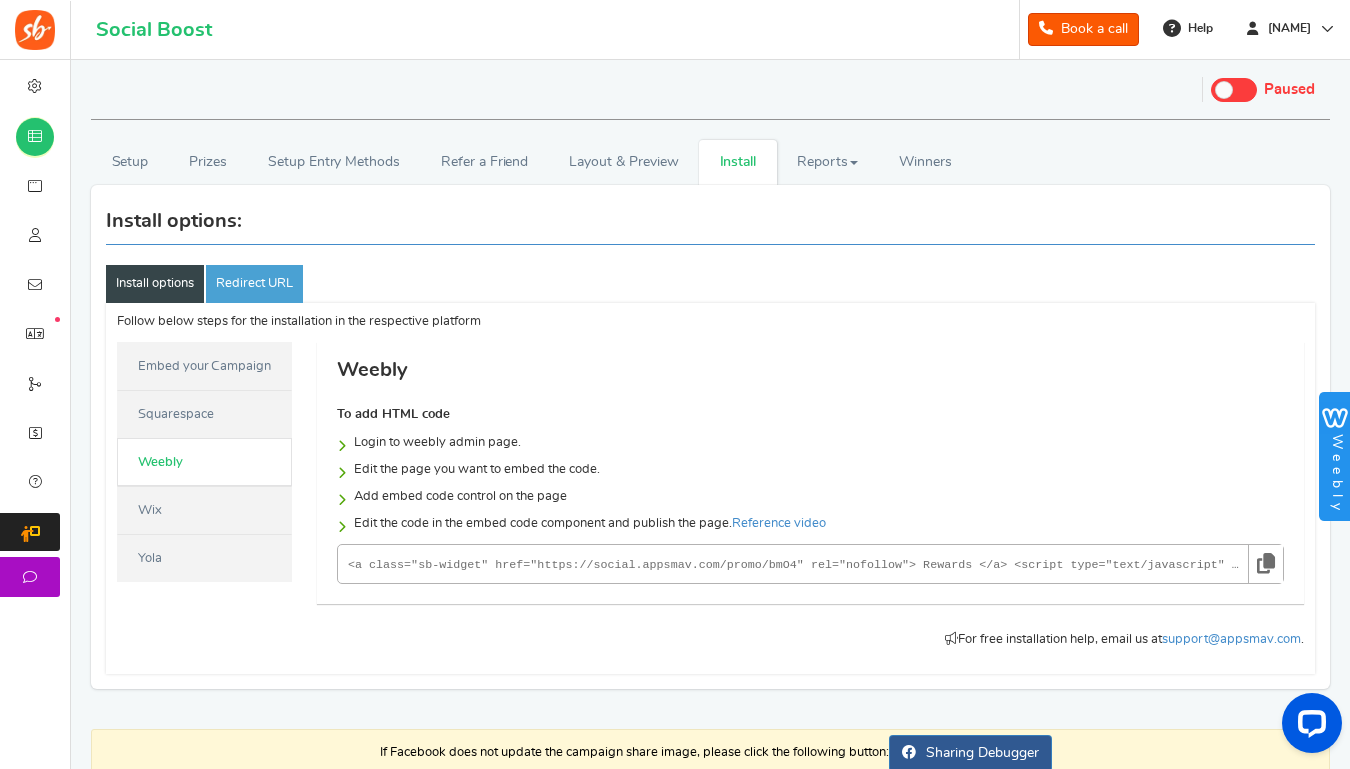 click on "Redirect URL" at bounding box center (254, 284) 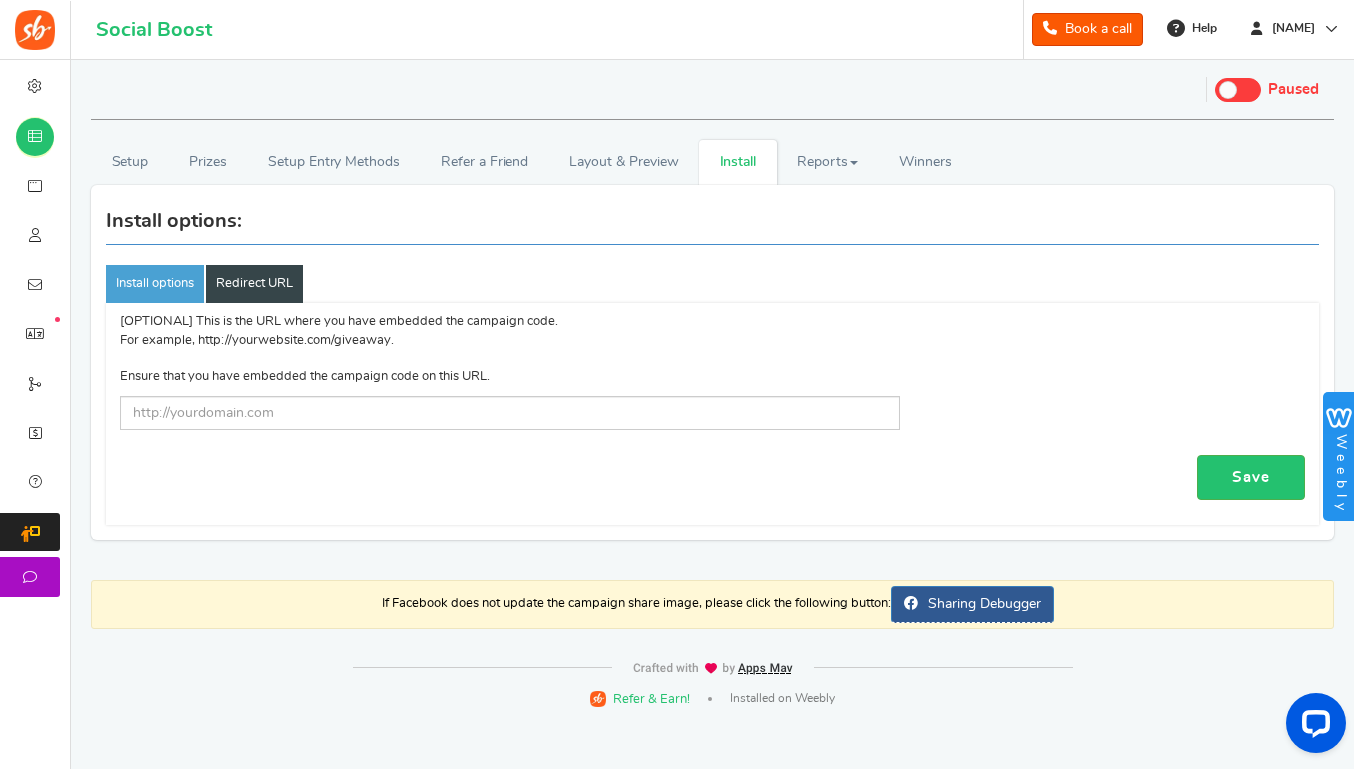 click on "Install options" at bounding box center [155, 284] 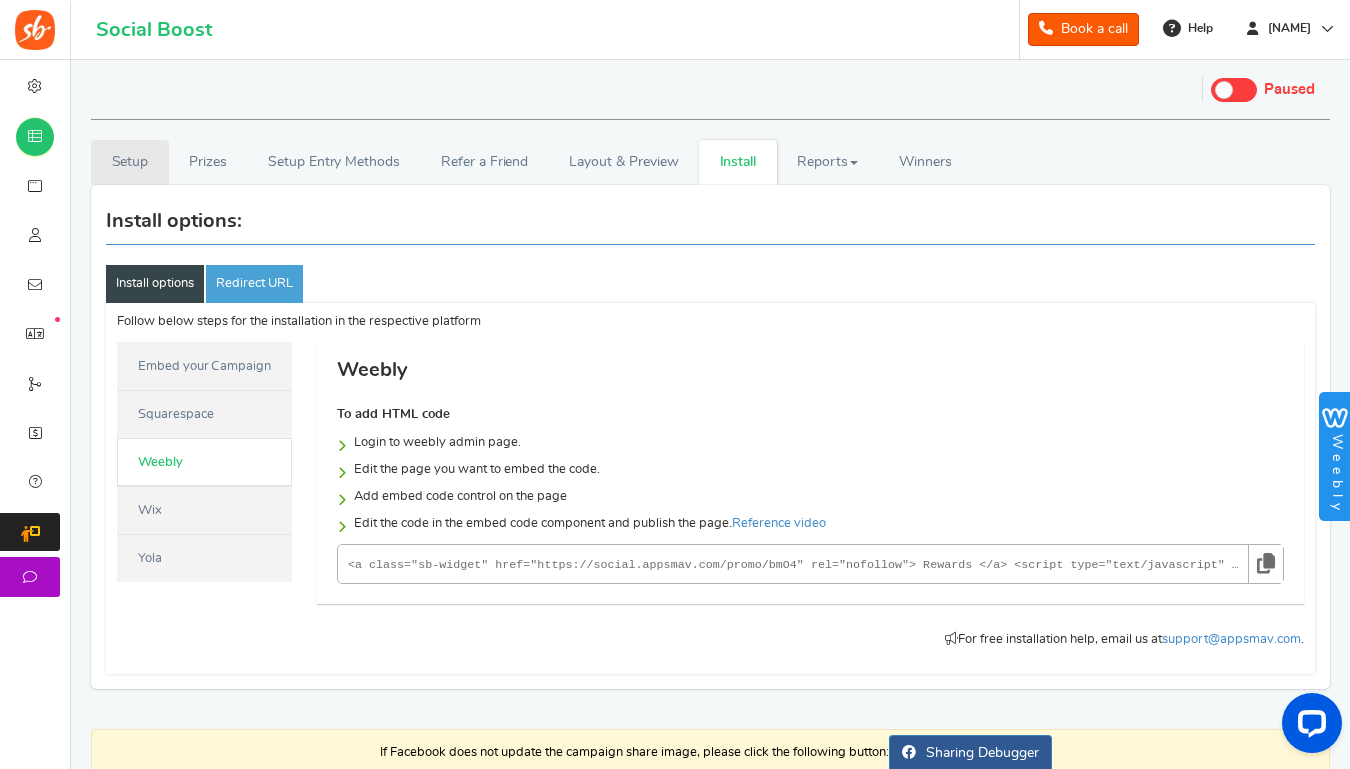 click on "Setup" at bounding box center [130, 162] 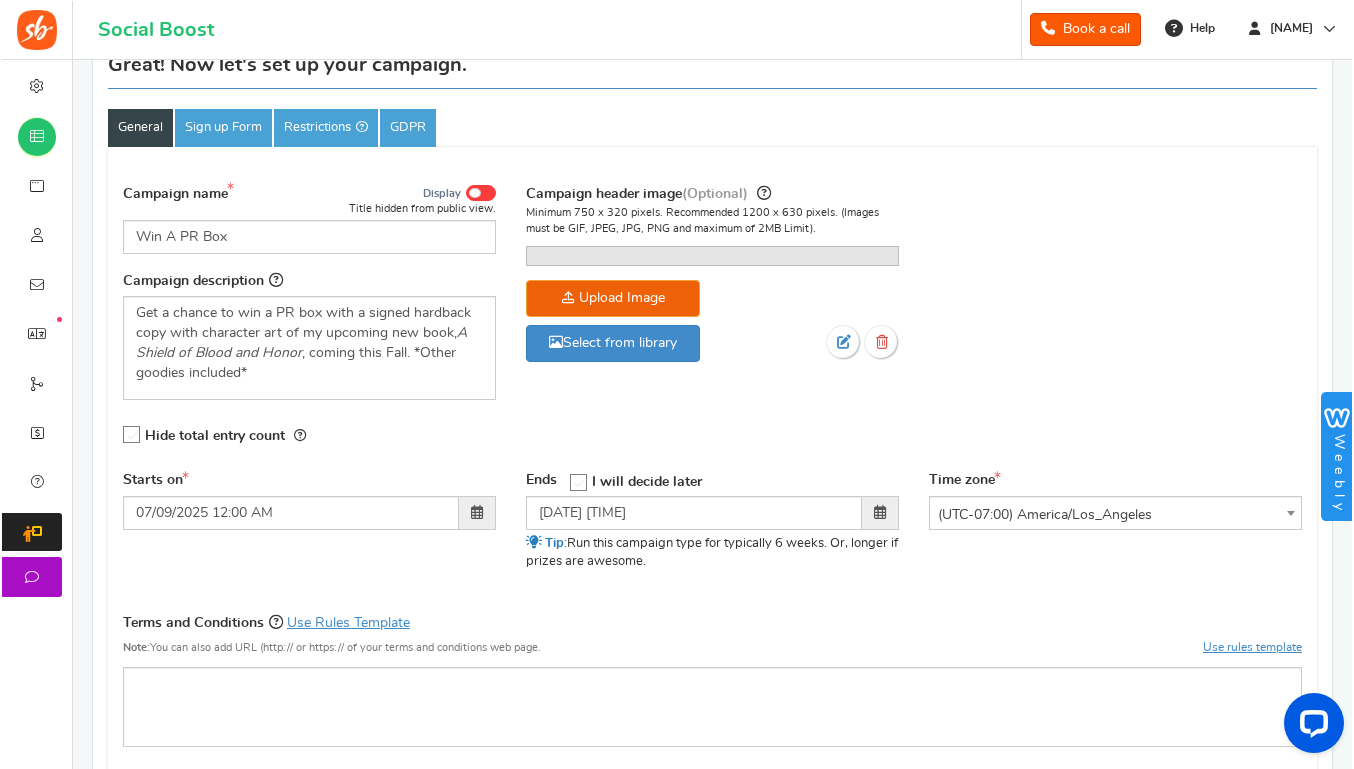 scroll, scrollTop: 0, scrollLeft: 0, axis: both 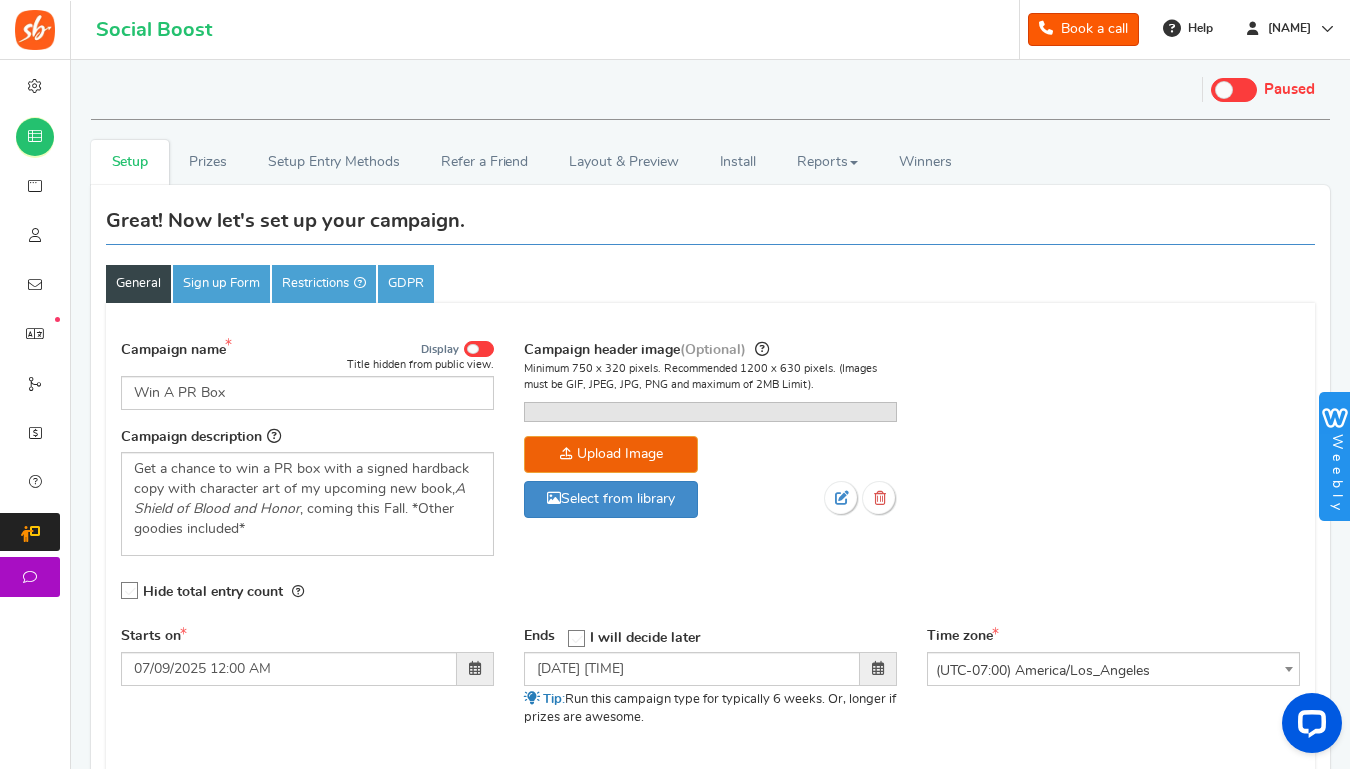 click at bounding box center (1234, 90) 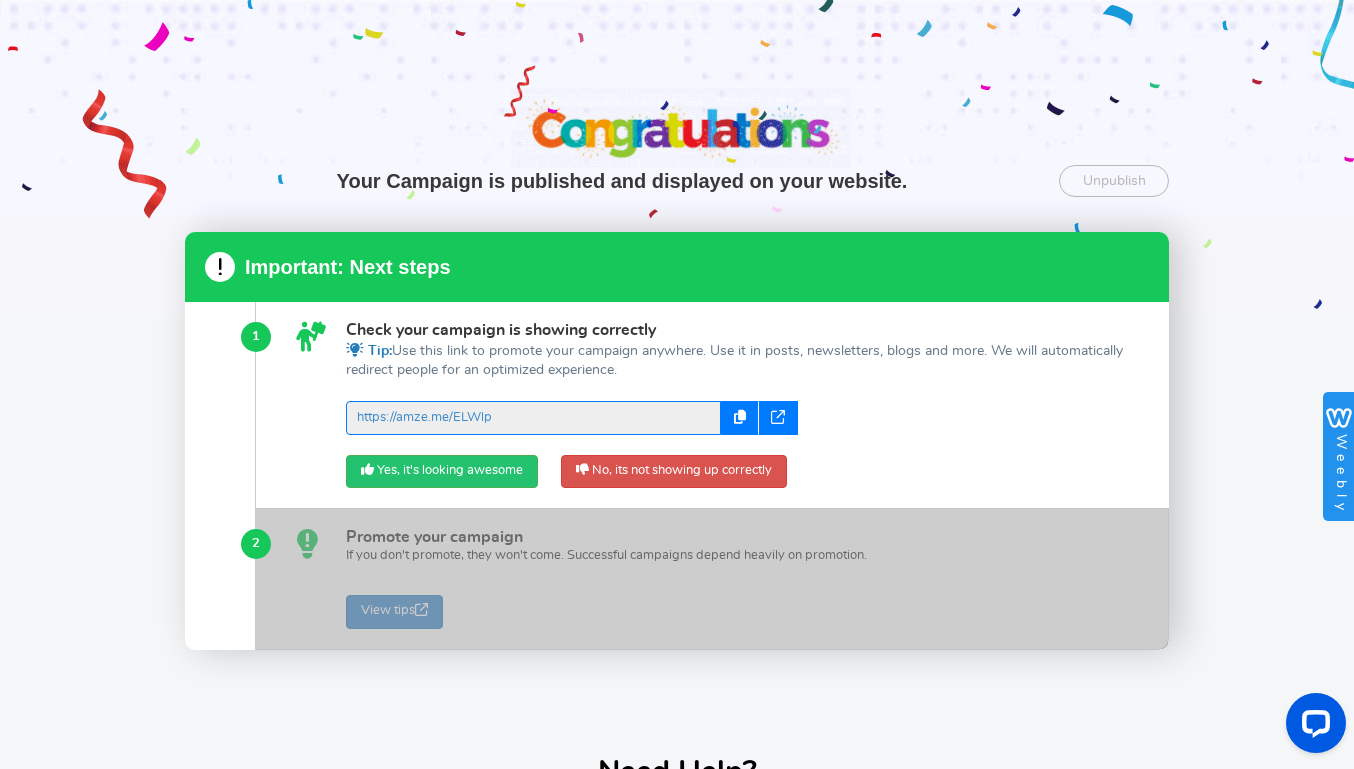 click at bounding box center [778, 418] 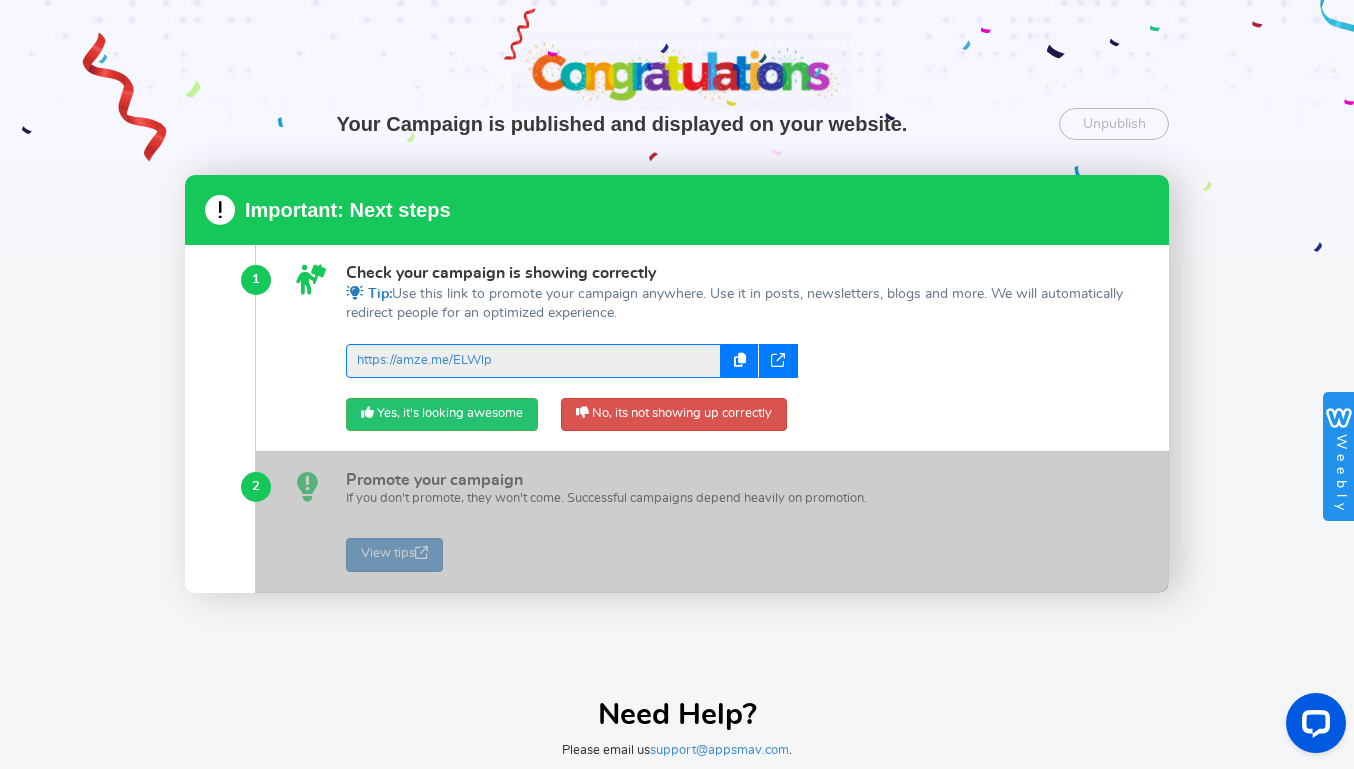 scroll, scrollTop: 0, scrollLeft: 0, axis: both 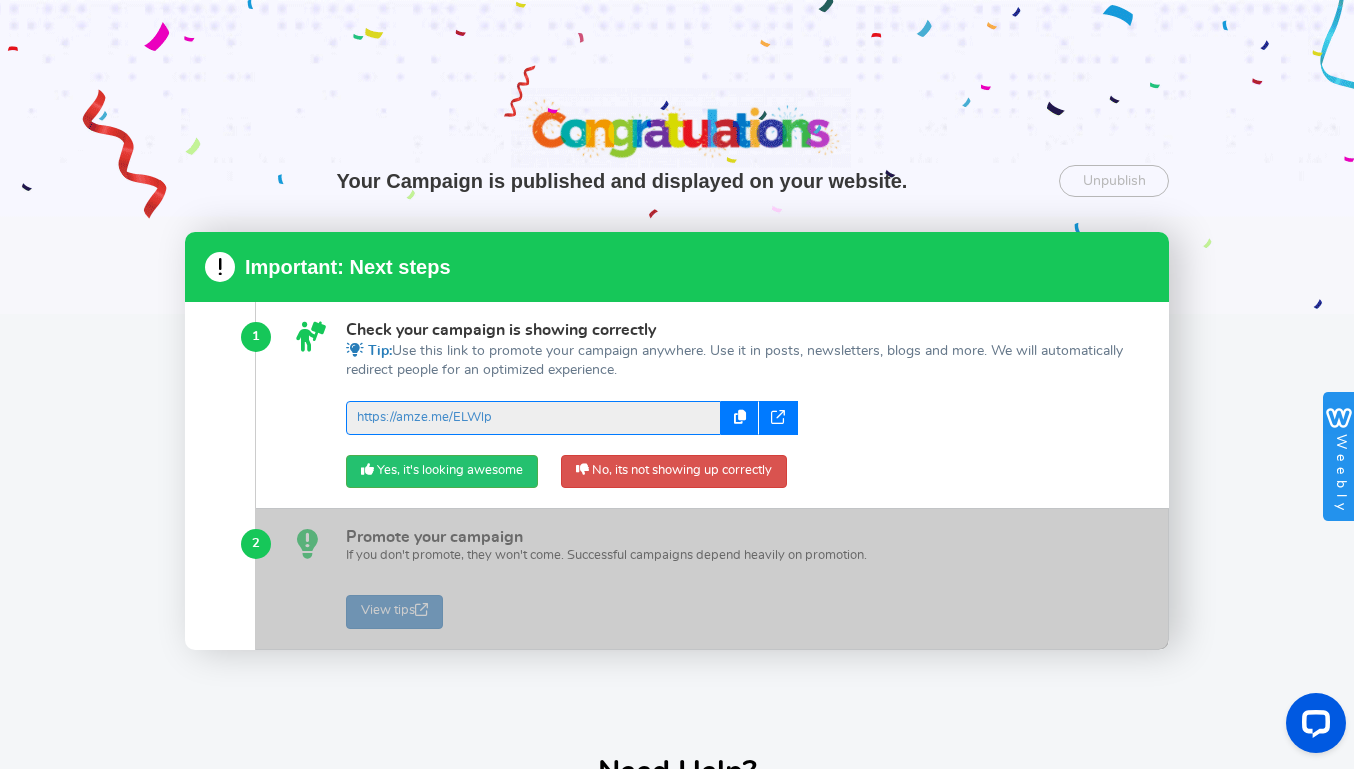 click on "Yes, it's looking awesome" at bounding box center (442, 472) 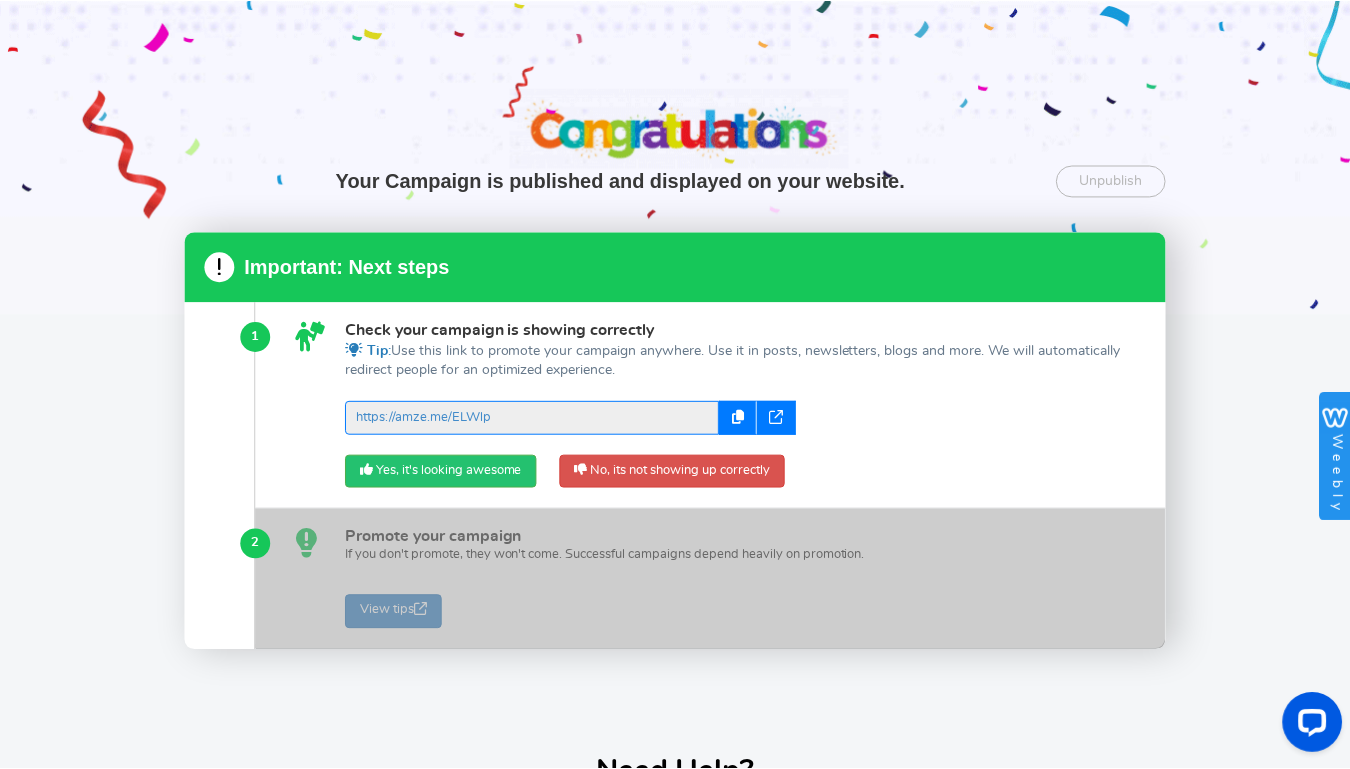 scroll, scrollTop: 95, scrollLeft: 0, axis: vertical 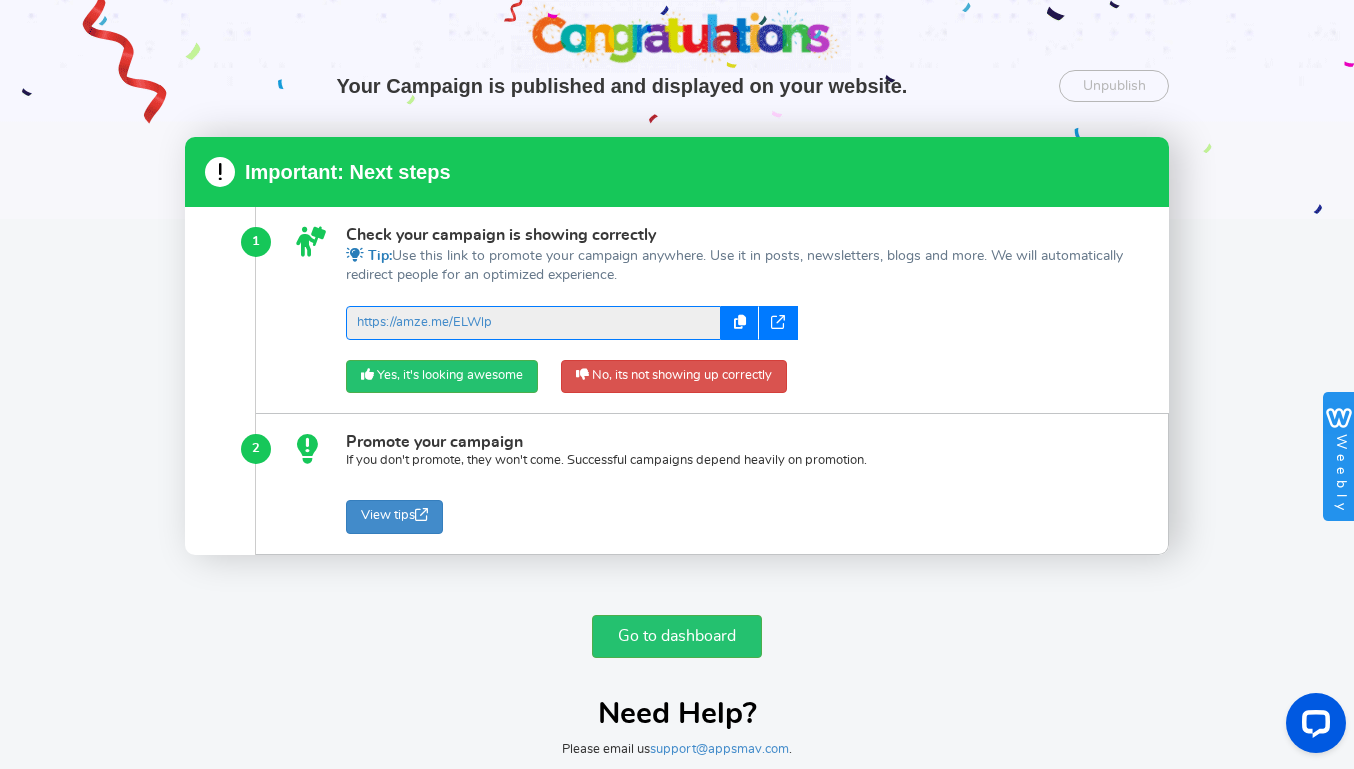 click on "Yes, it's looking awesome" at bounding box center (442, 377) 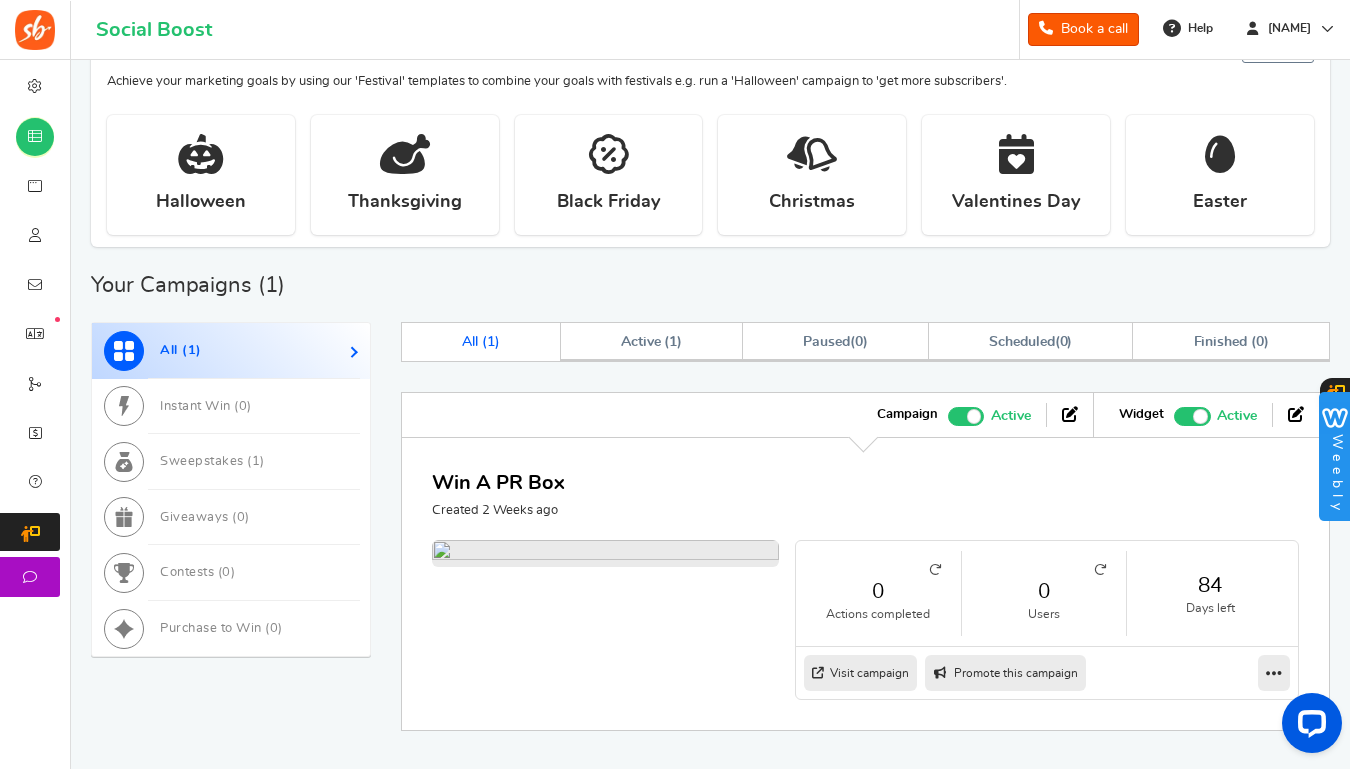 scroll, scrollTop: 486, scrollLeft: 0, axis: vertical 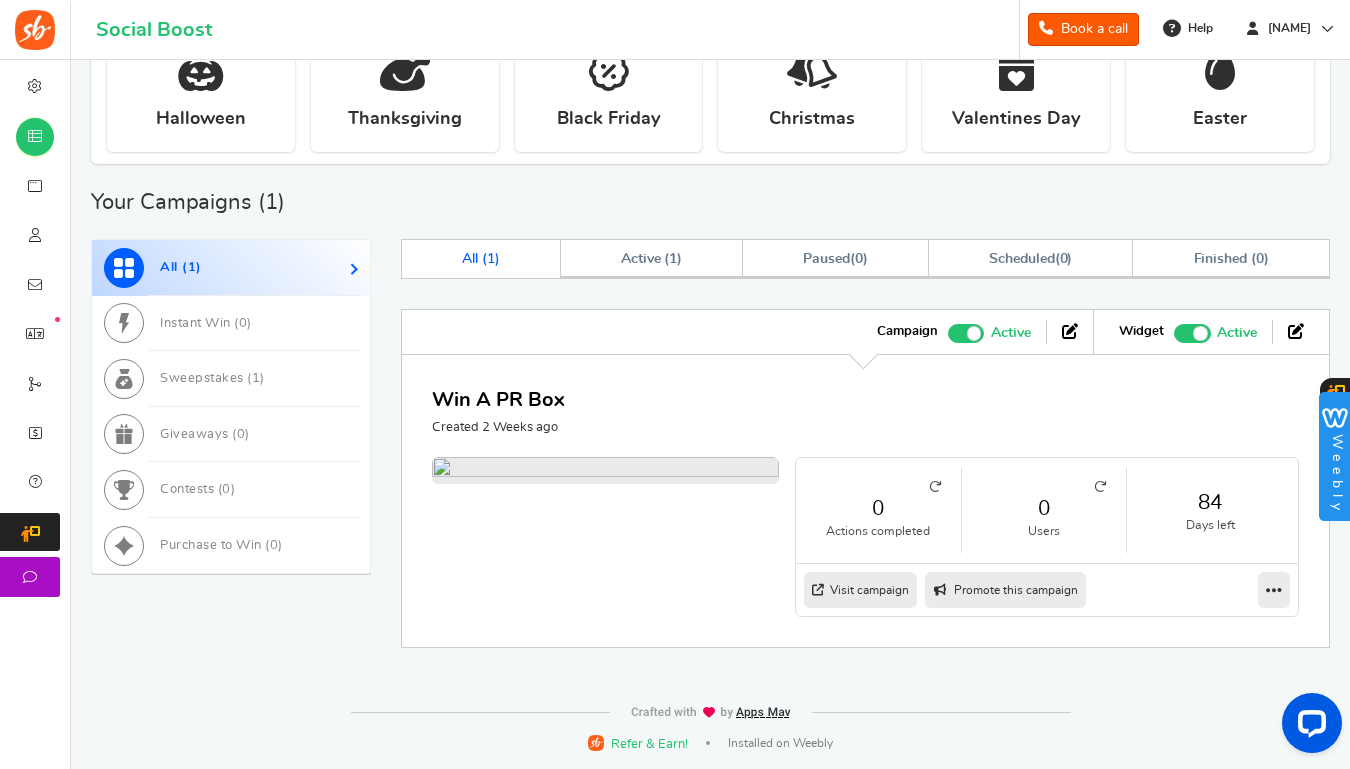click at bounding box center [1274, 590] 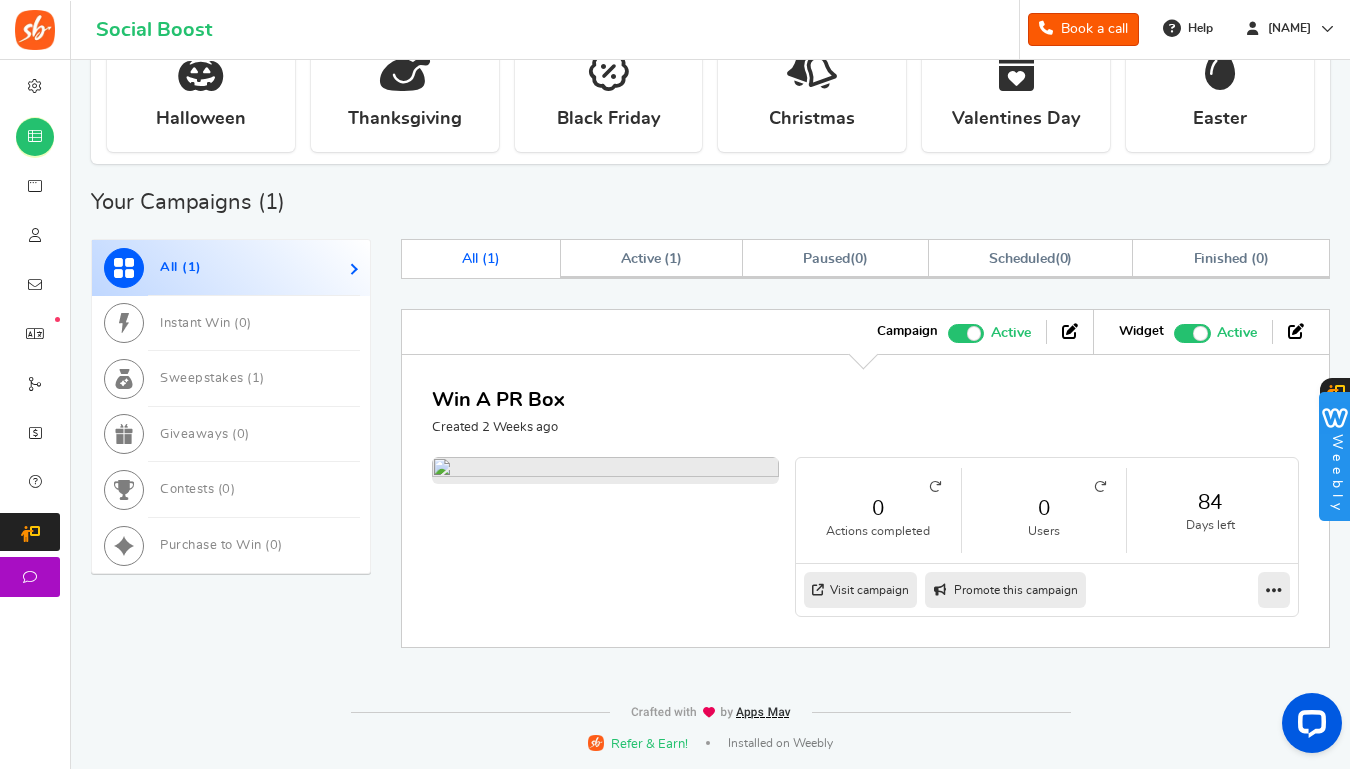 click on "Edit" at bounding box center [1210, 626] 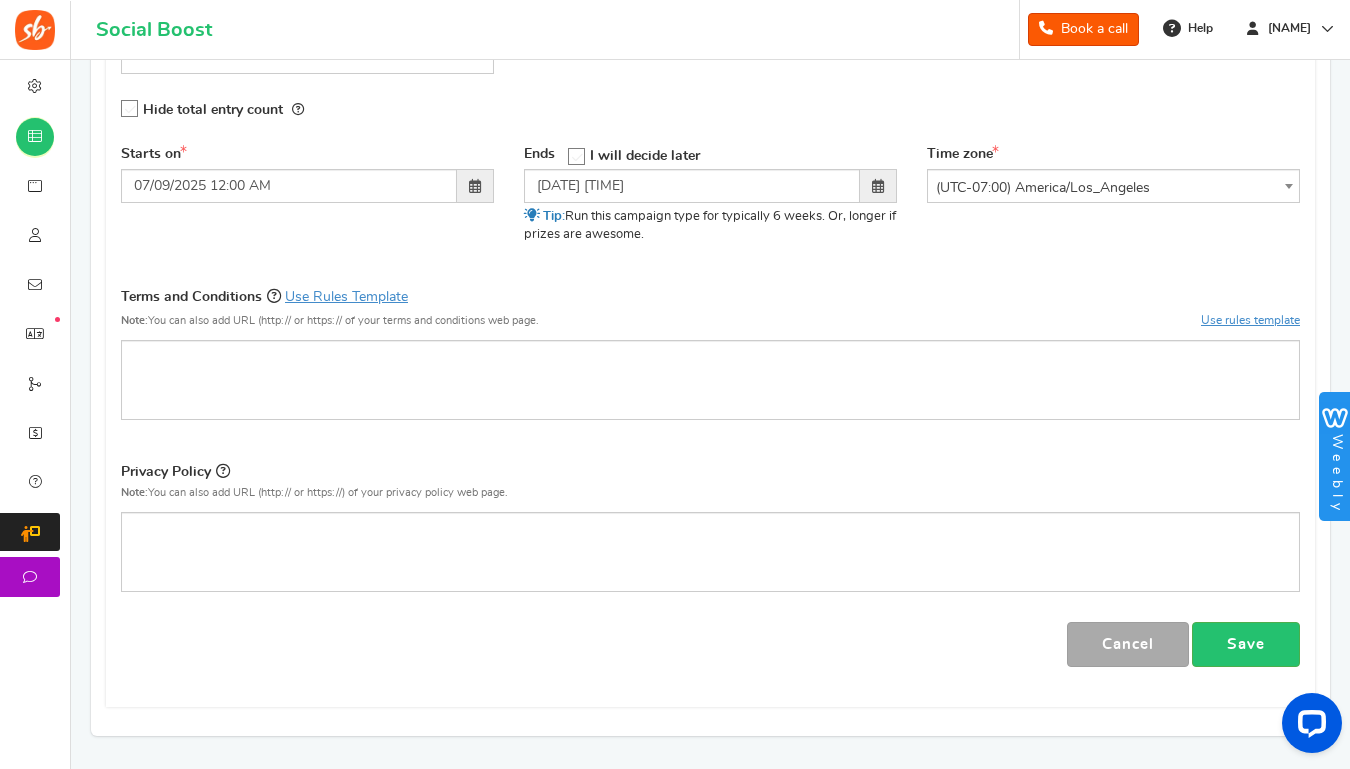 scroll, scrollTop: 0, scrollLeft: 0, axis: both 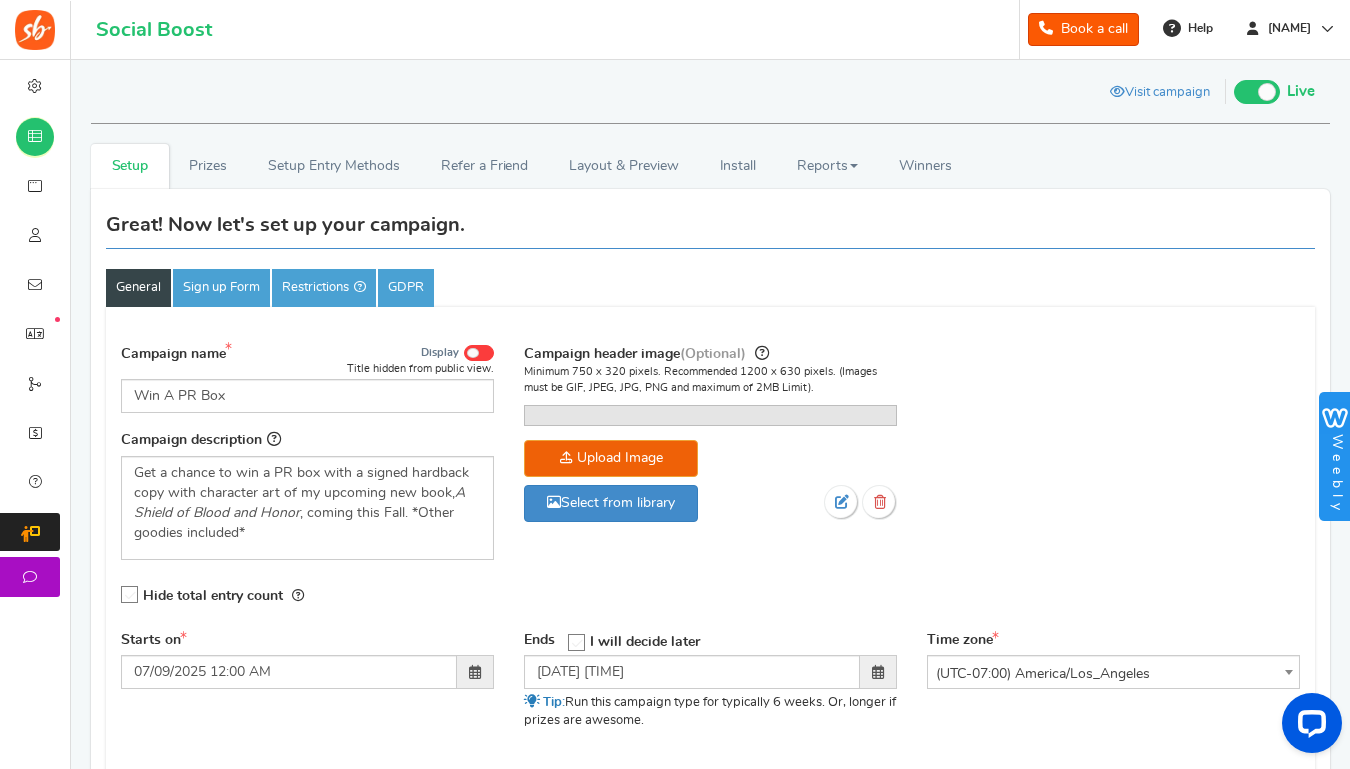 click at bounding box center (-1343, 584) 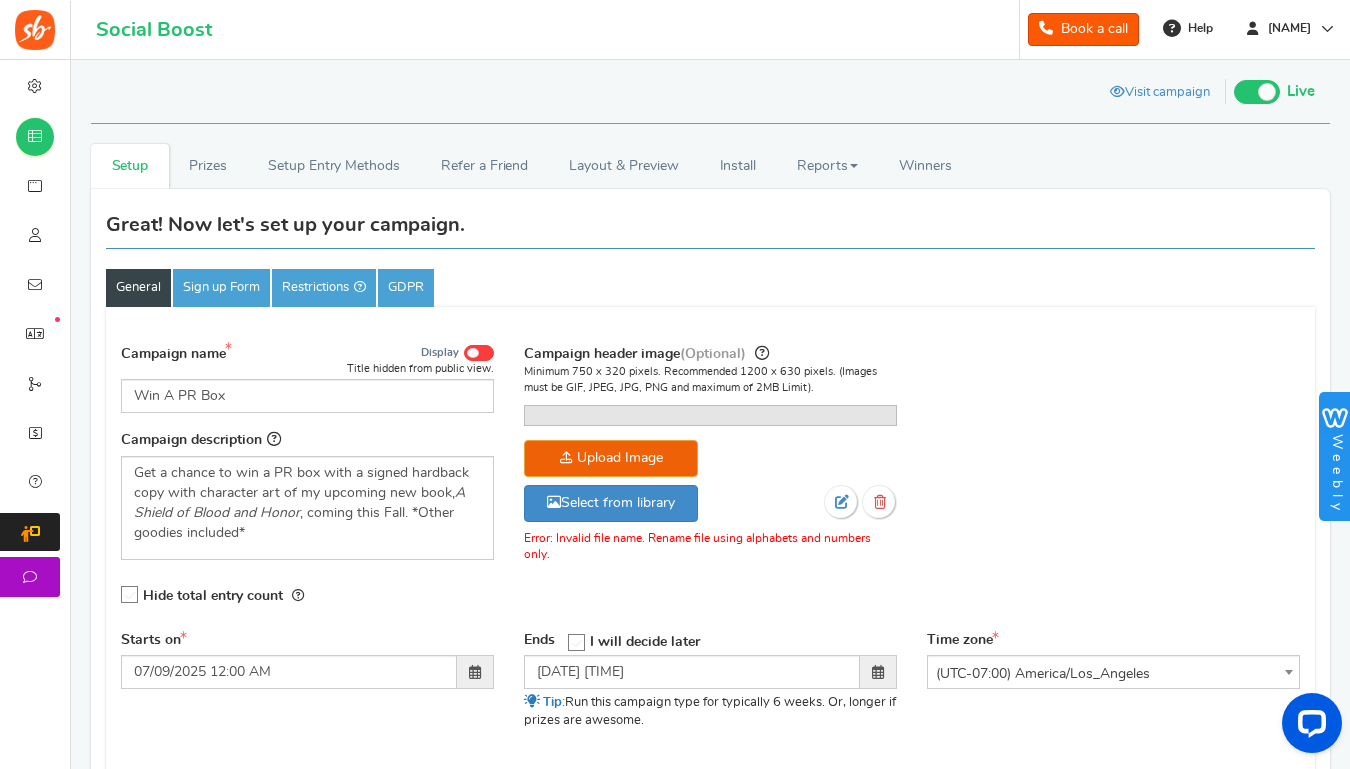 click at bounding box center [-1343, 584] 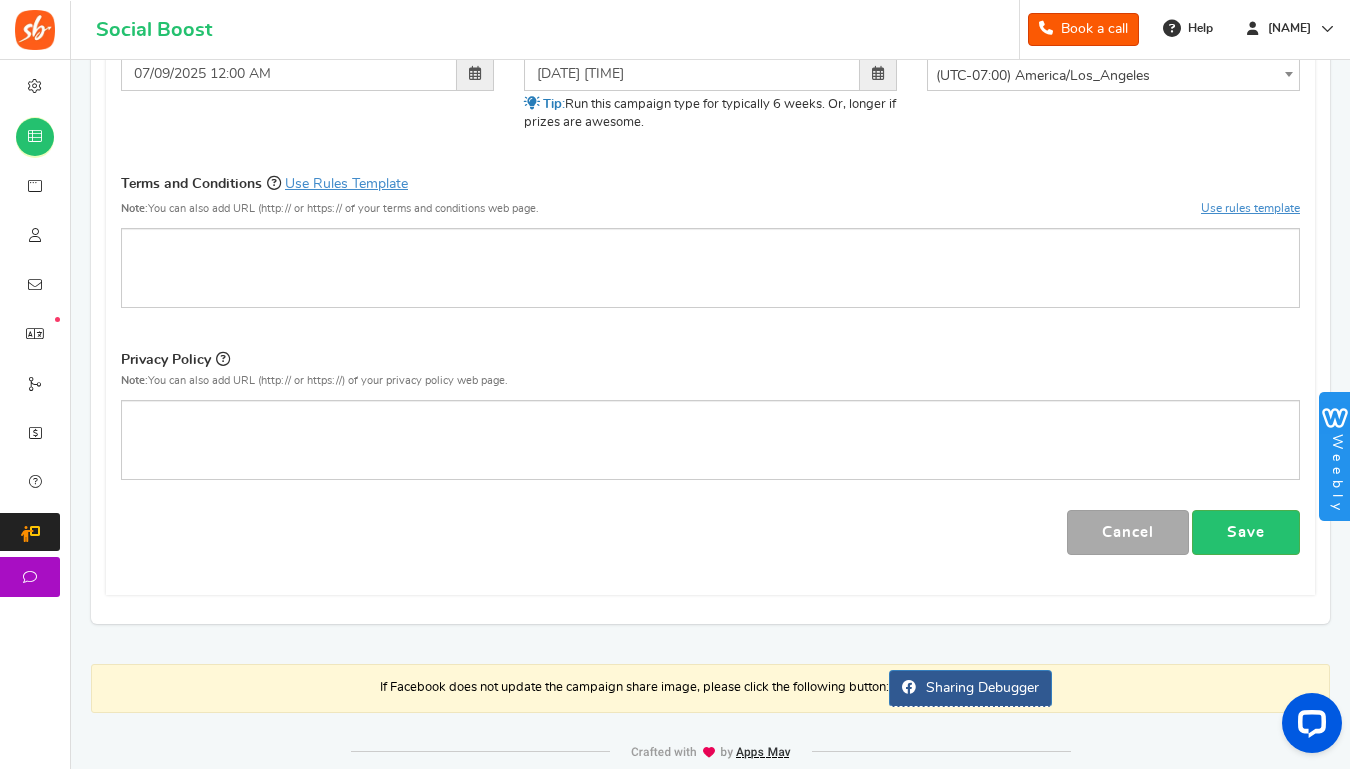 scroll, scrollTop: 700, scrollLeft: 0, axis: vertical 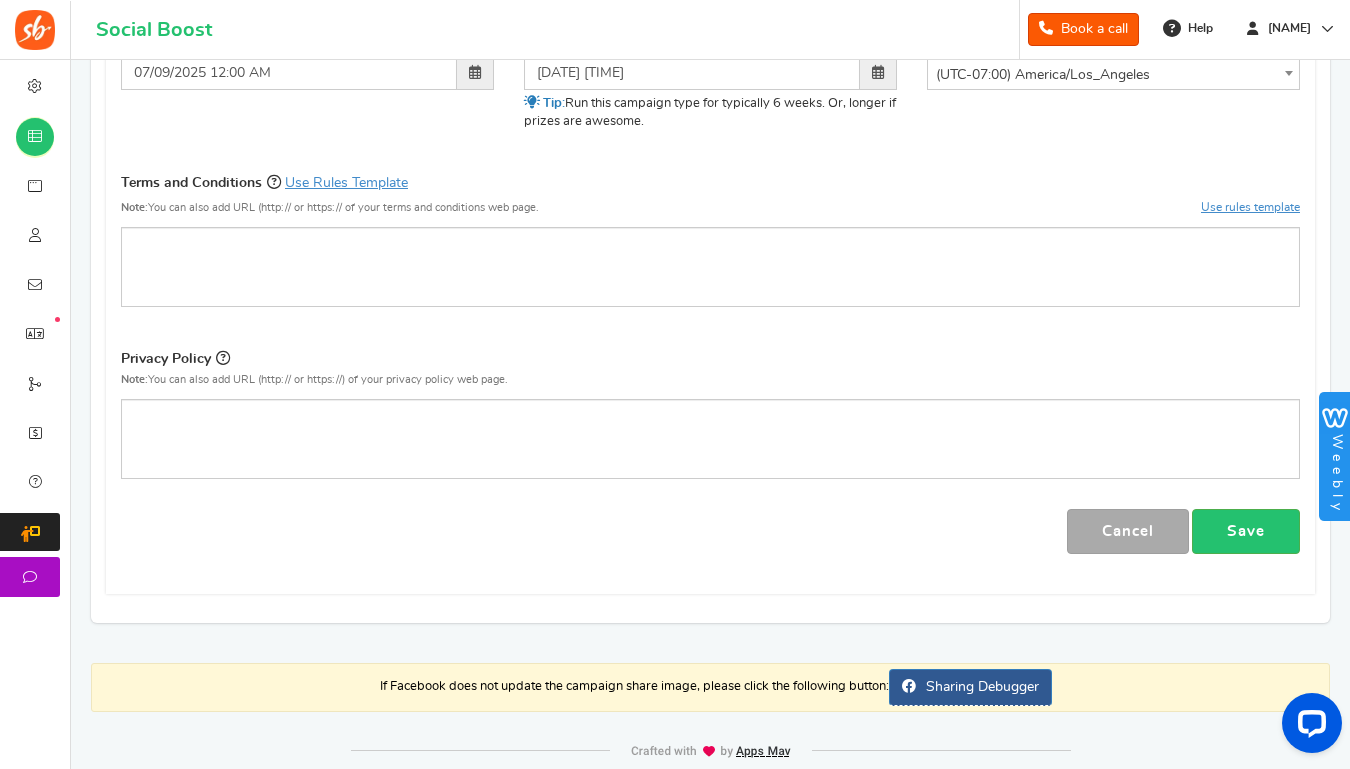 click on "Save" at bounding box center [1246, 531] 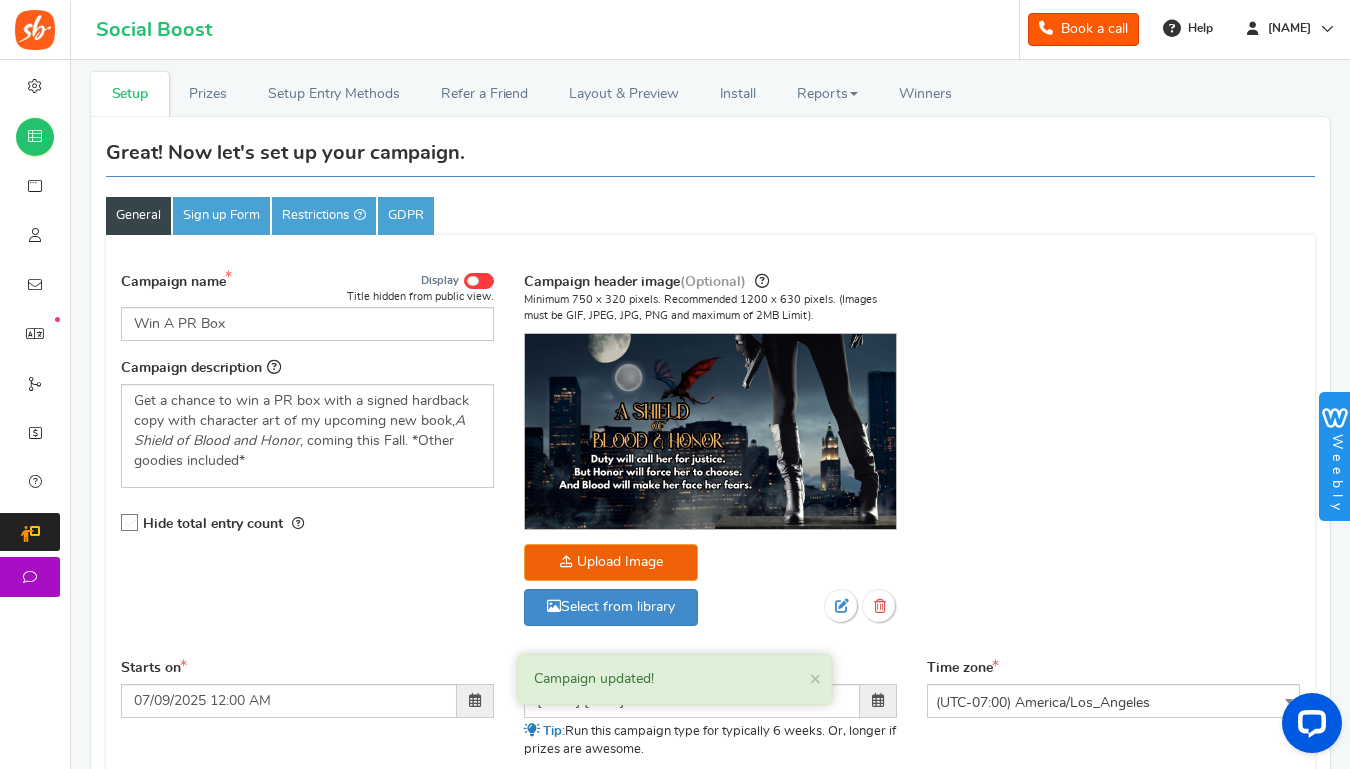 scroll, scrollTop: 0, scrollLeft: 0, axis: both 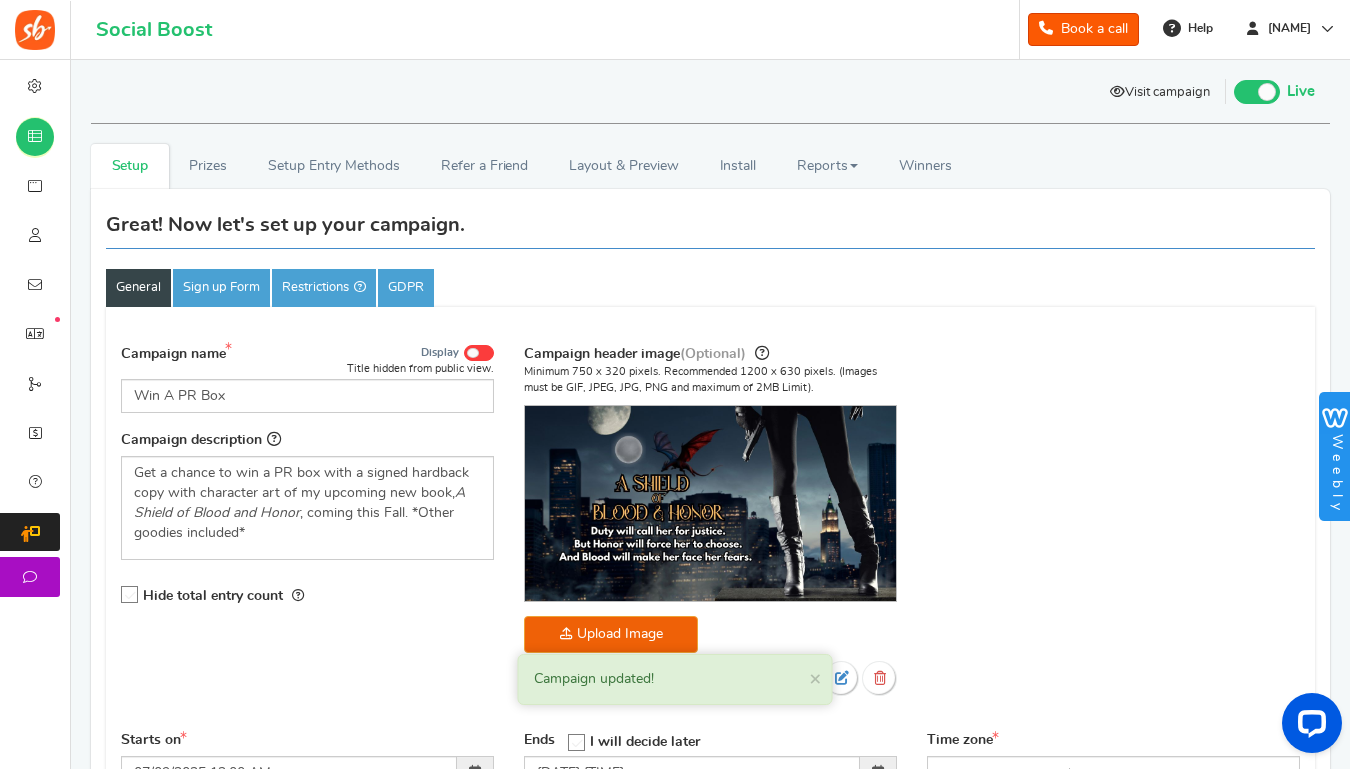click on "Visit campaign" at bounding box center (1160, 94) 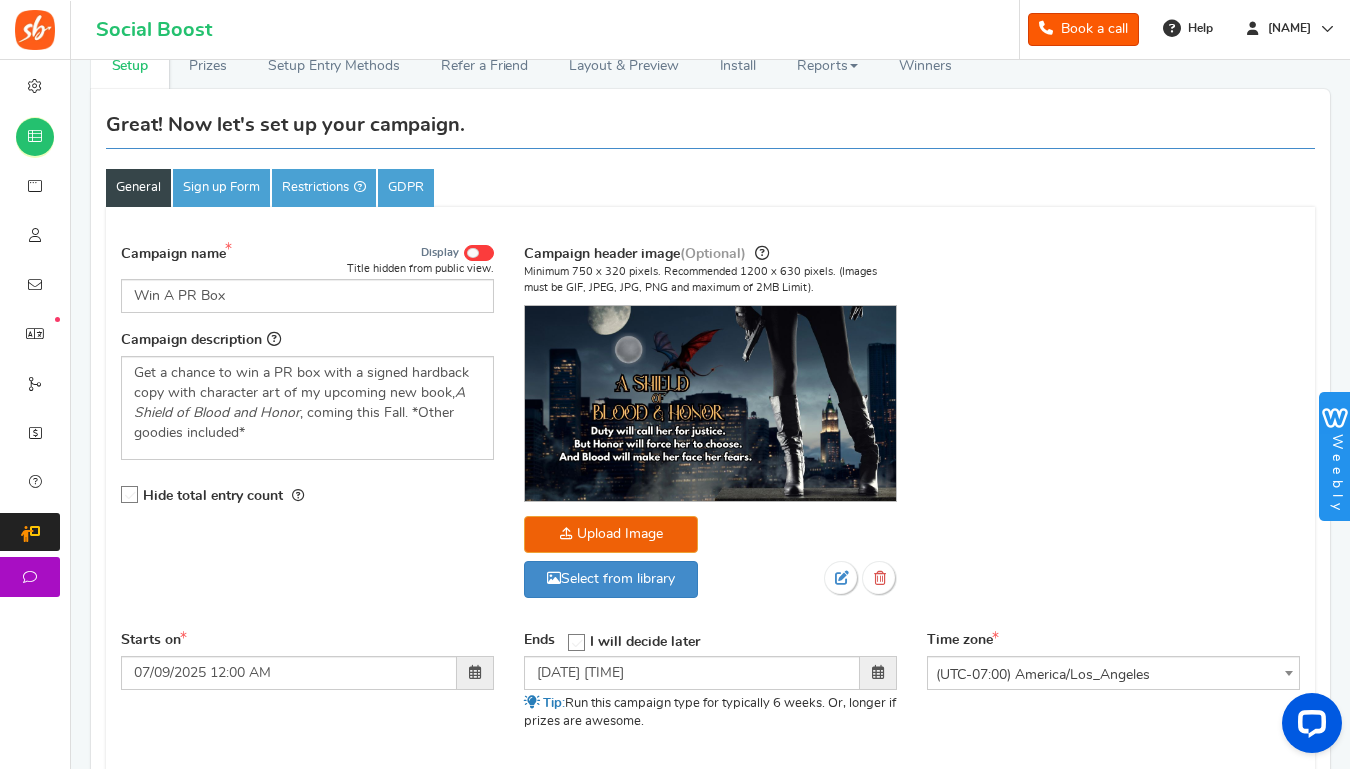 scroll, scrollTop: 0, scrollLeft: 0, axis: both 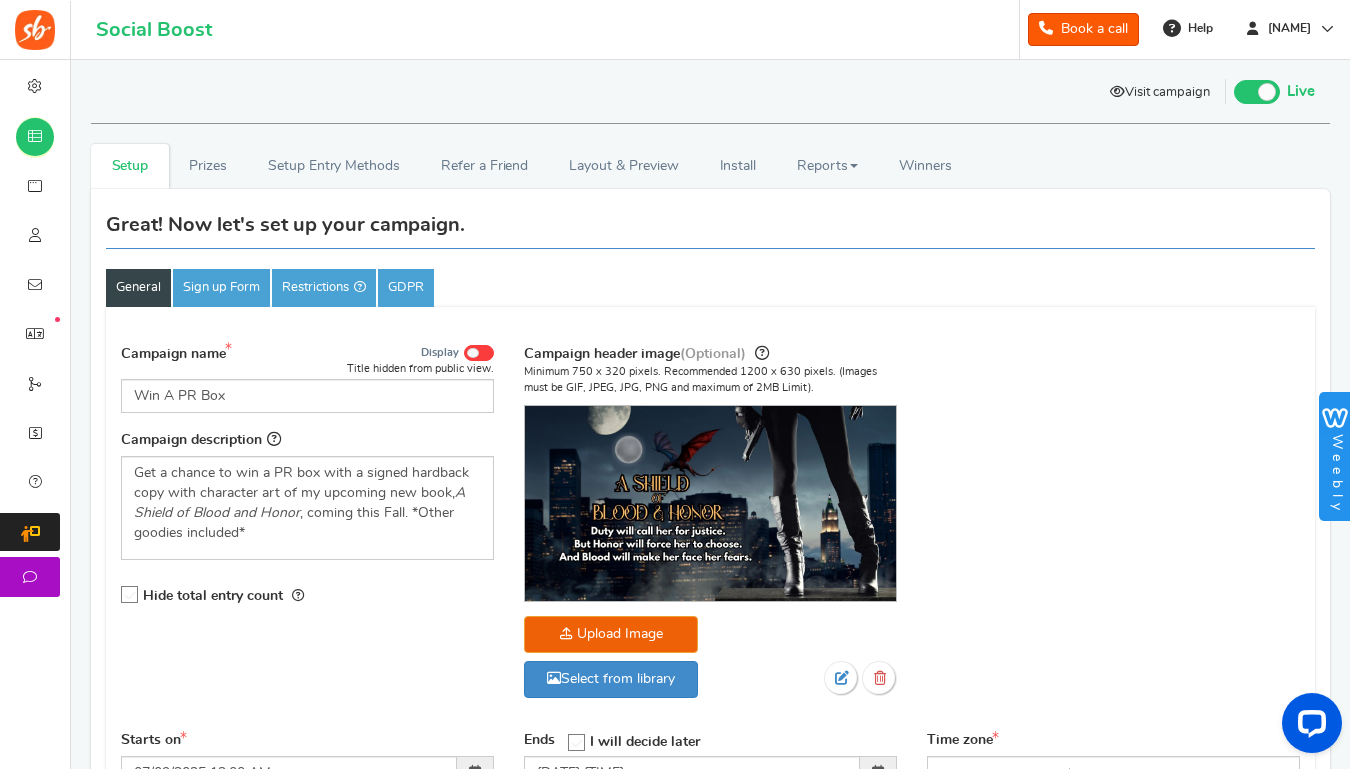click on "Visit campaign" at bounding box center (1160, 94) 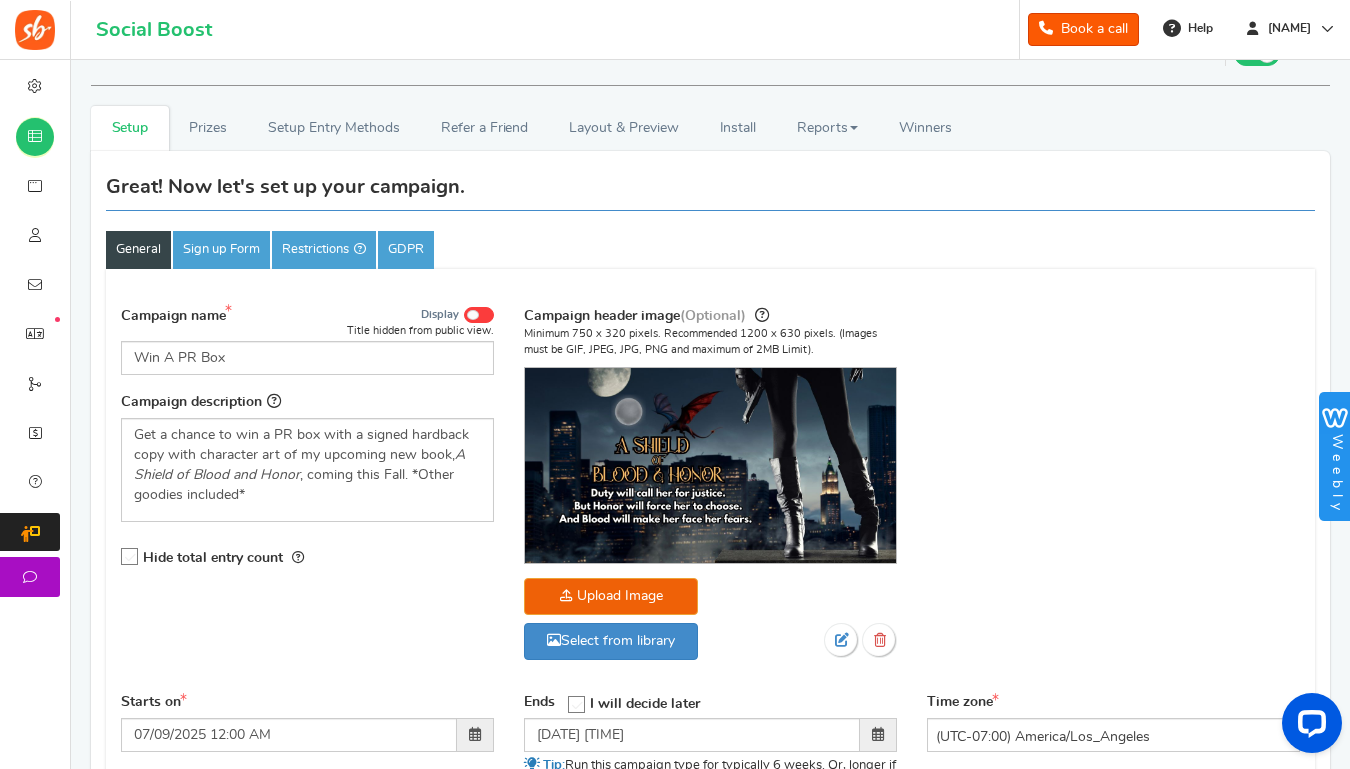 scroll, scrollTop: 0, scrollLeft: 0, axis: both 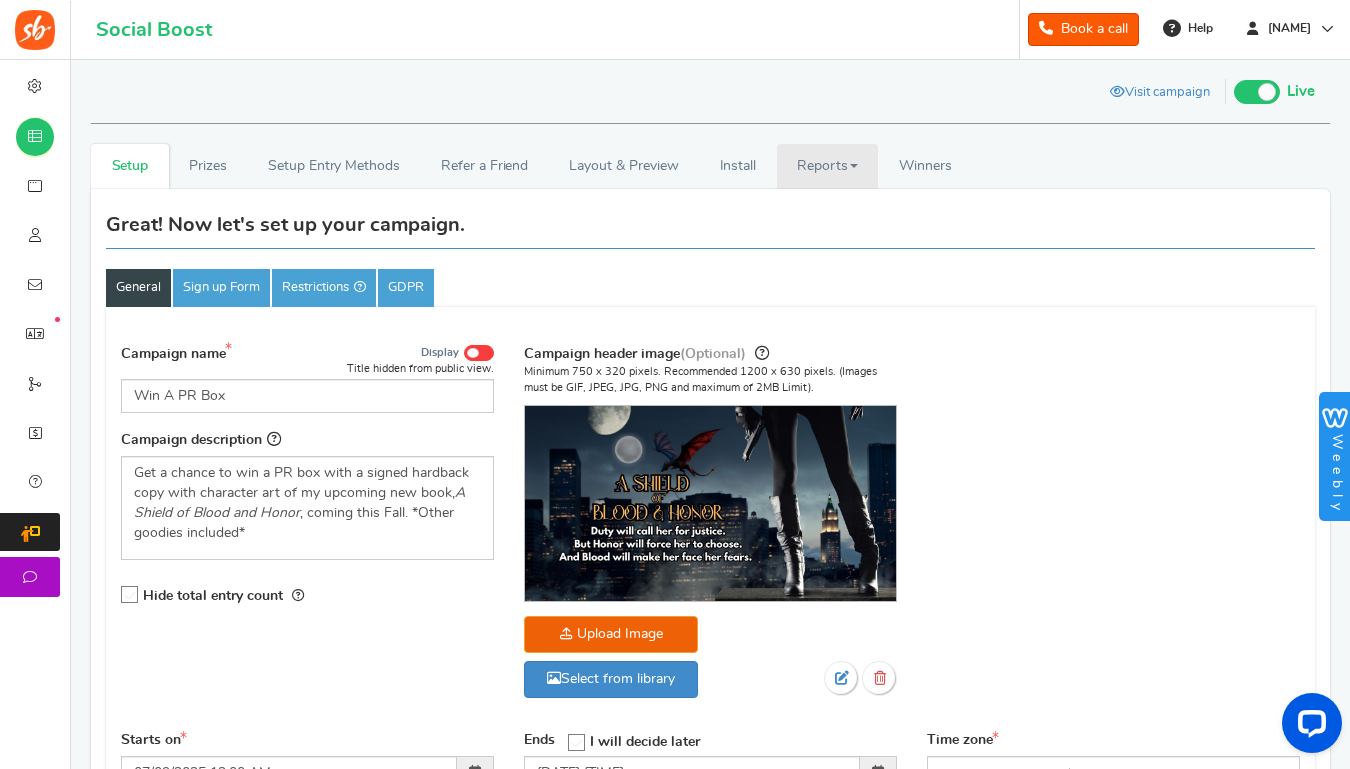 click on "Reports" at bounding box center [828, 166] 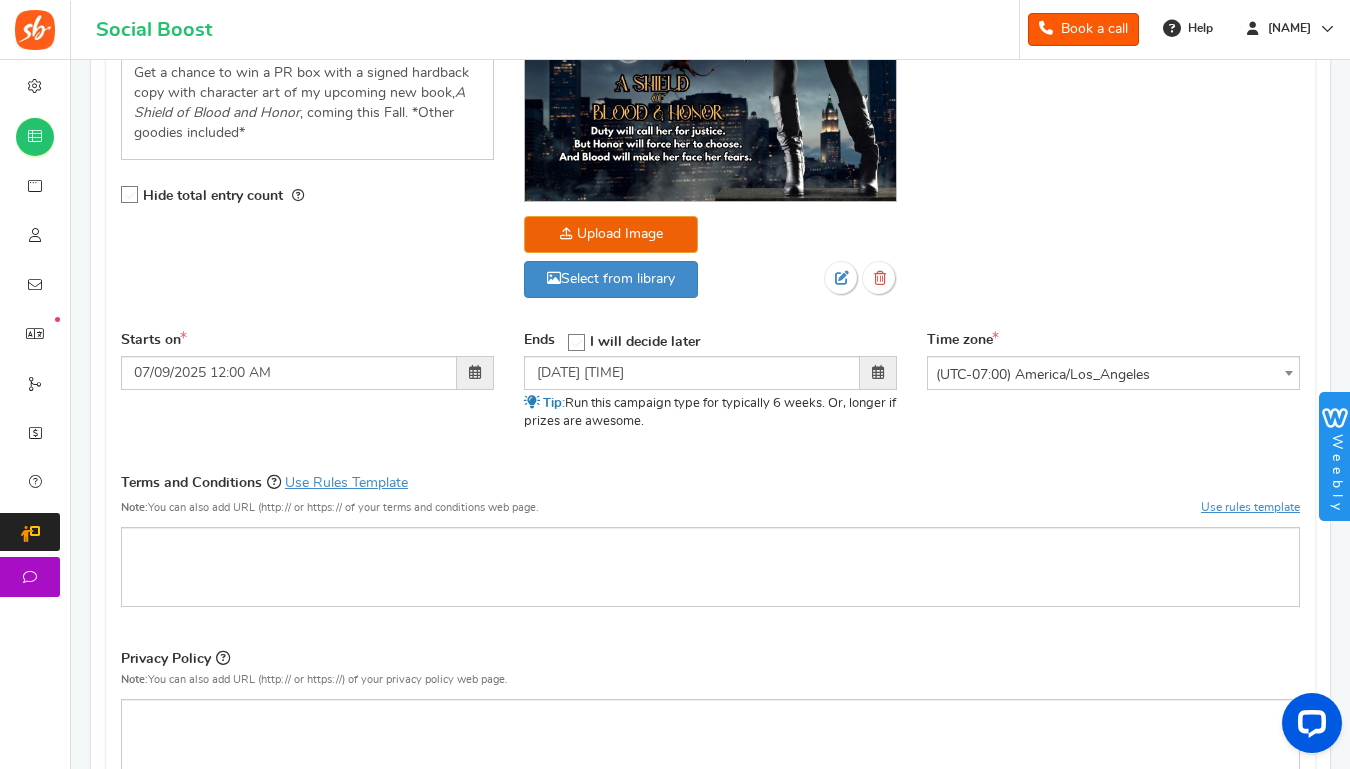 scroll, scrollTop: 738, scrollLeft: 0, axis: vertical 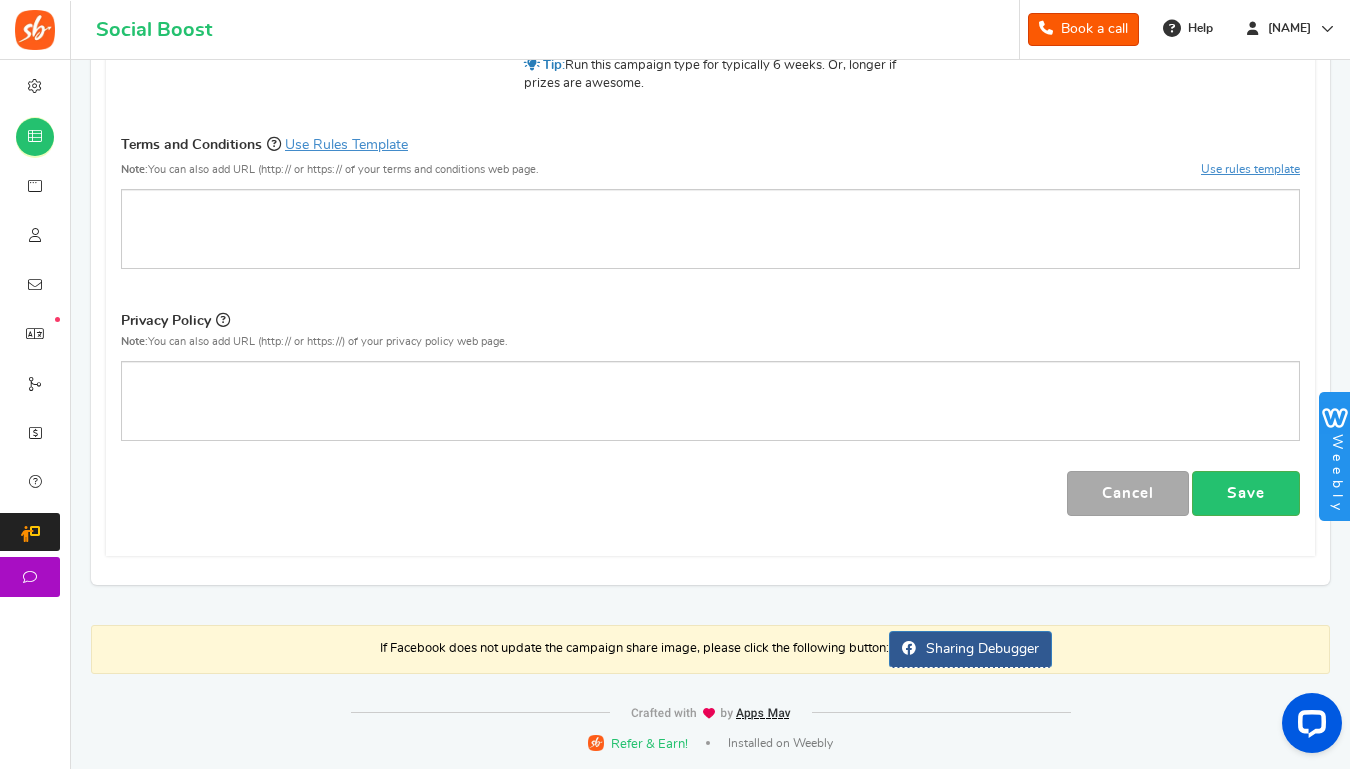 drag, startPoint x: 97, startPoint y: 182, endPoint x: 300, endPoint y: 205, distance: 204.2988 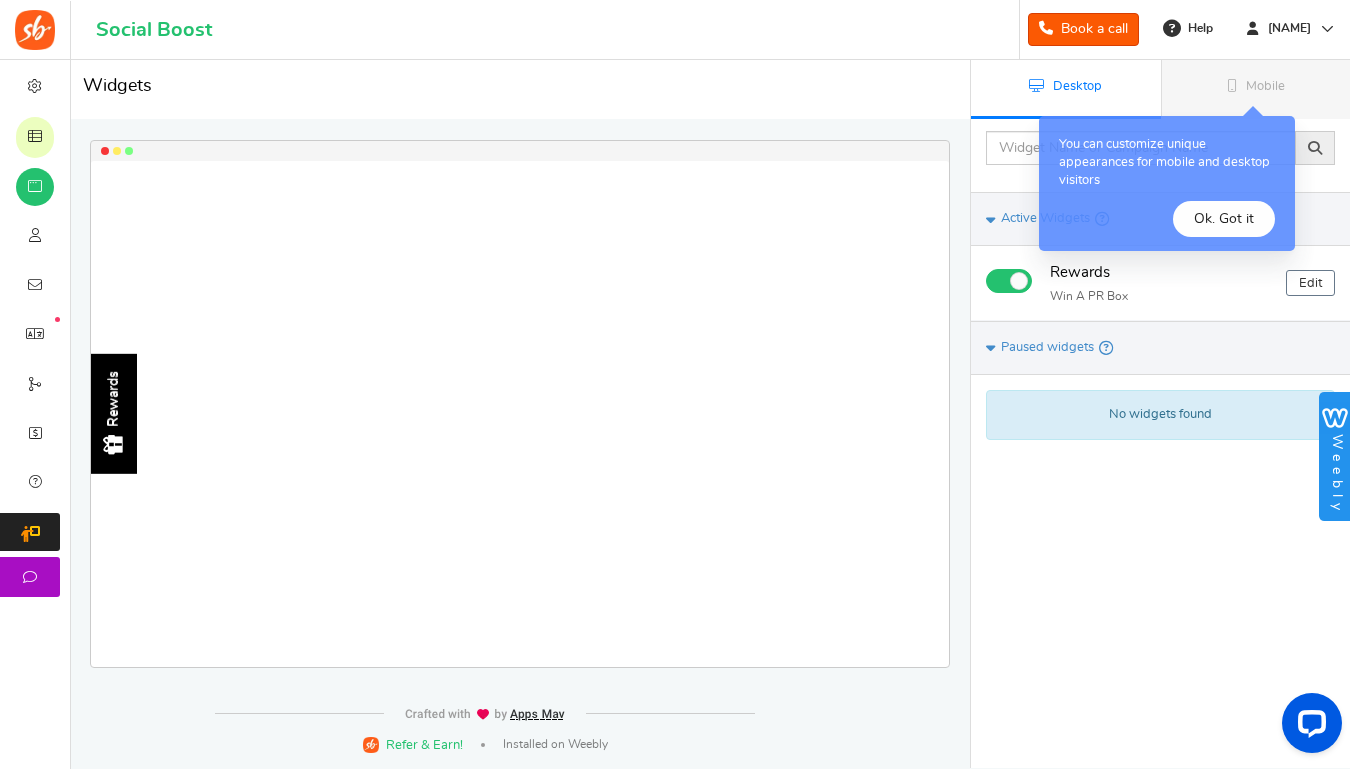 scroll, scrollTop: 0, scrollLeft: 0, axis: both 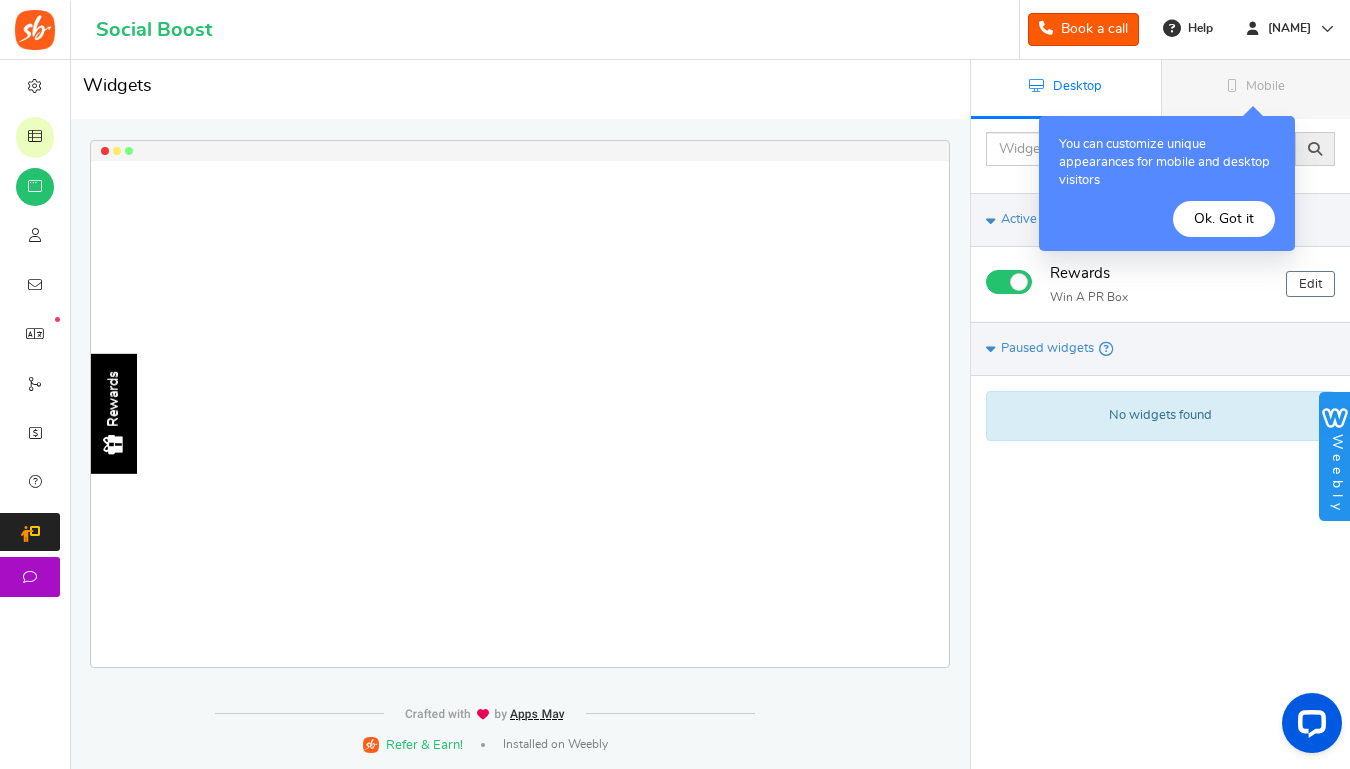 click on "Ok. Got it" at bounding box center [1224, 219] 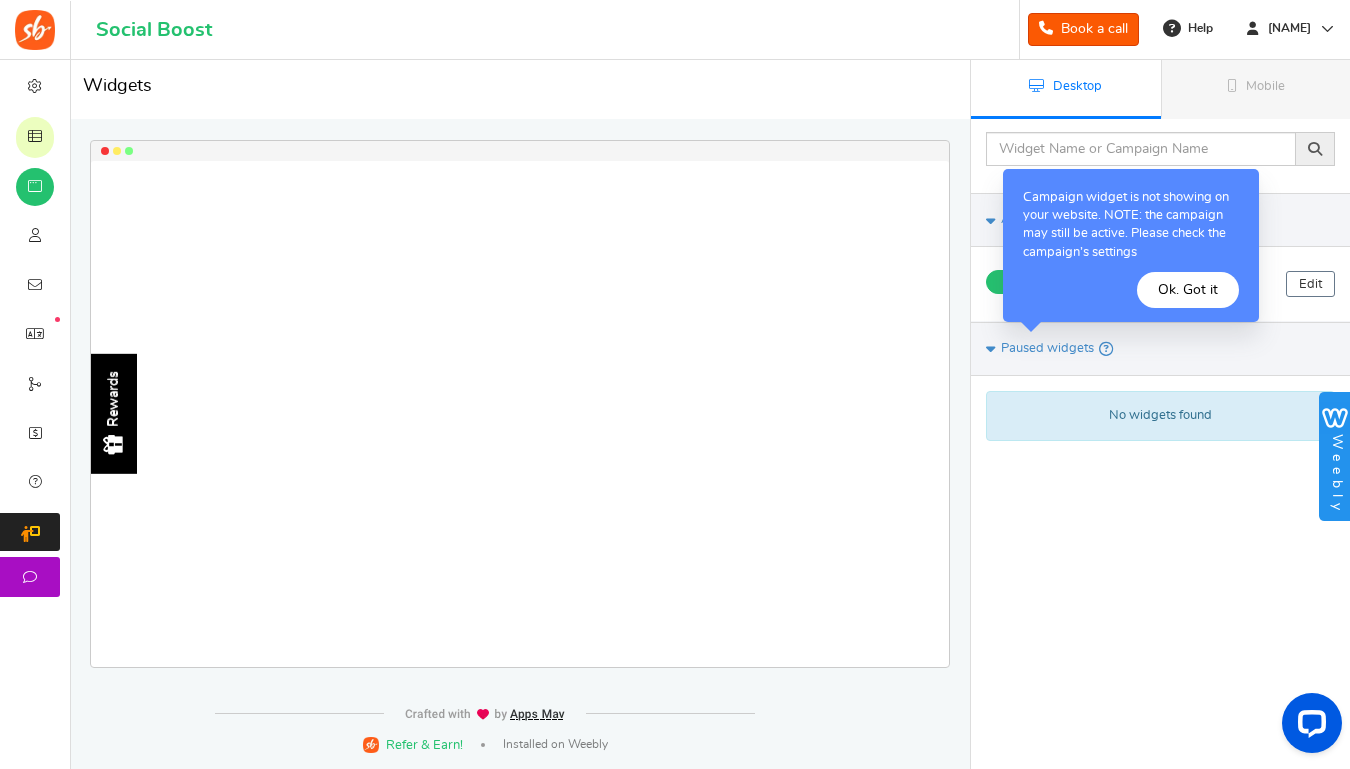 click on "Ok. Got it" at bounding box center (1188, 290) 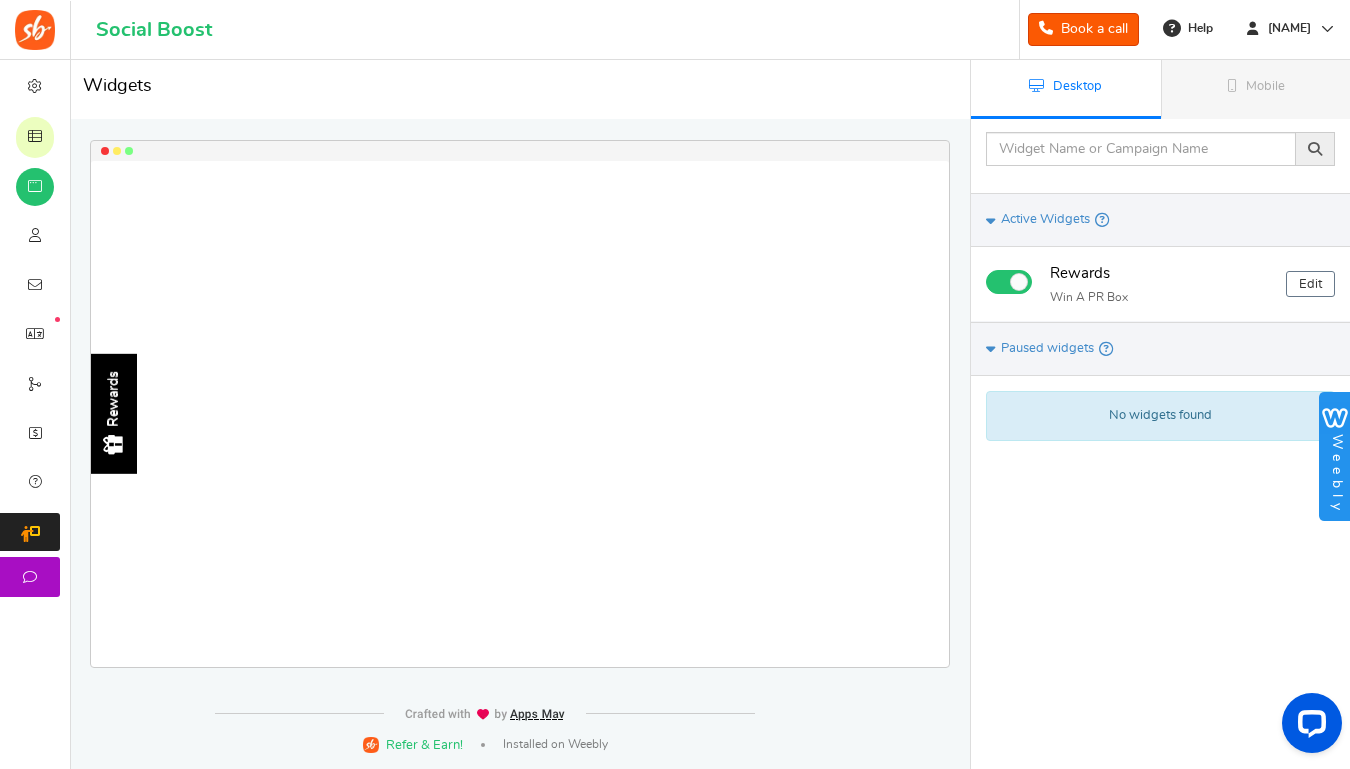 click at bounding box center [1232, 85] 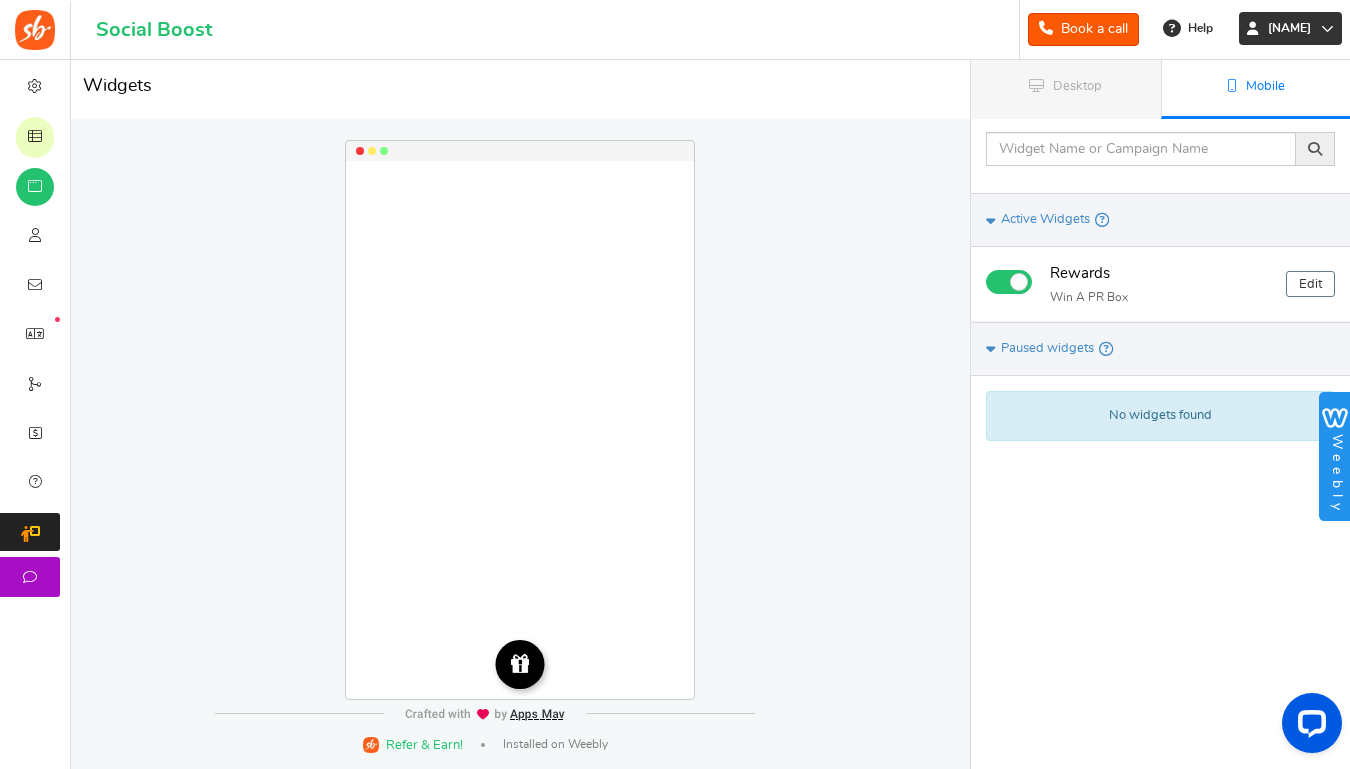 click on "[NAME]" at bounding box center [1289, 28] 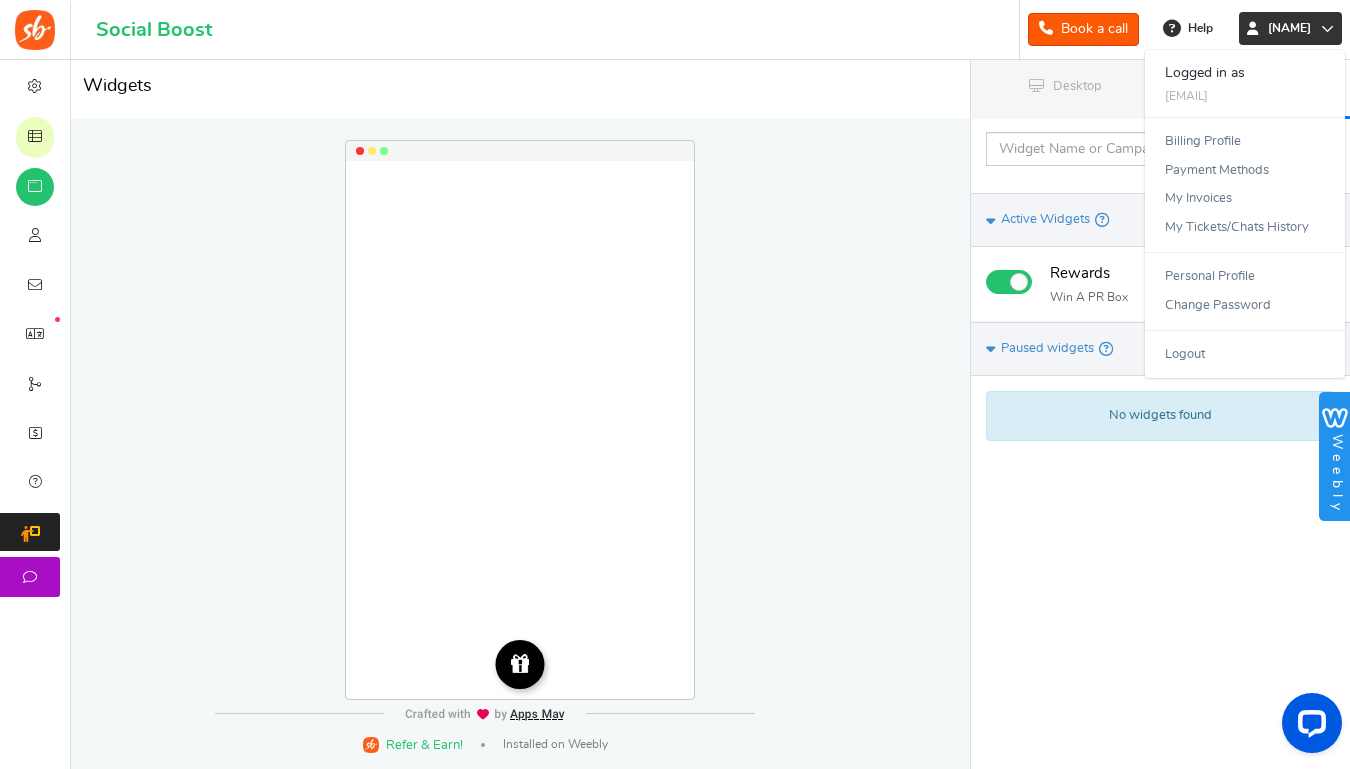 click on "Please enter a widget name or campaign name
No results found
Widget is showing for a paused campaign
Active Widgets
Rewards
Win A PR Box
Edit
Campaign widget is not showing on your website. NOTE: the campaign may still be active. Please check the campaign’s settings
Ok. Got it
Paused widgets
No widgets found
Custom CSS & Javascript
This CSS & JavaScript will be added to your website. We recommend this section is managed by a developer. If you need any help, please email us at
support@example.com
Custom CSS
0 0" at bounding box center (1160, 343) 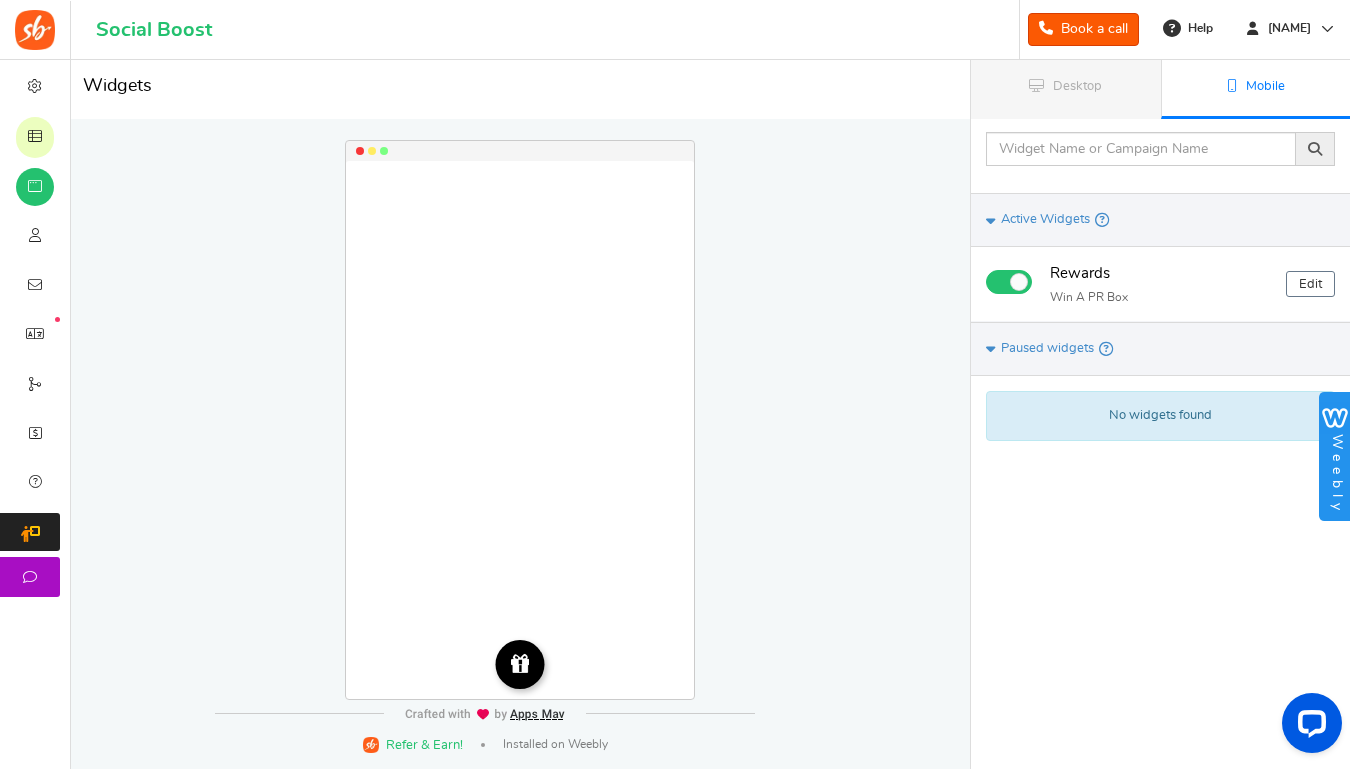 click on "Campaigns" at bounding box center (0, 0) 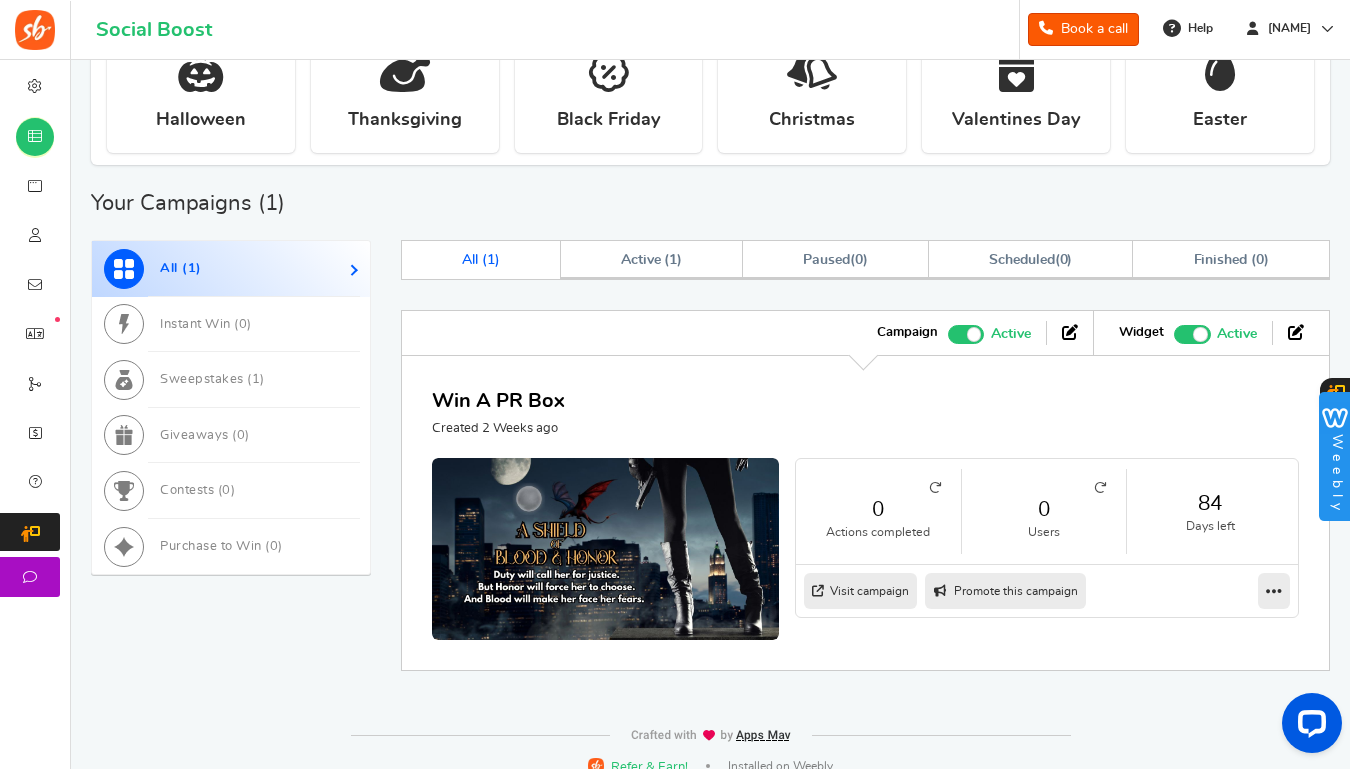 scroll, scrollTop: 486, scrollLeft: 0, axis: vertical 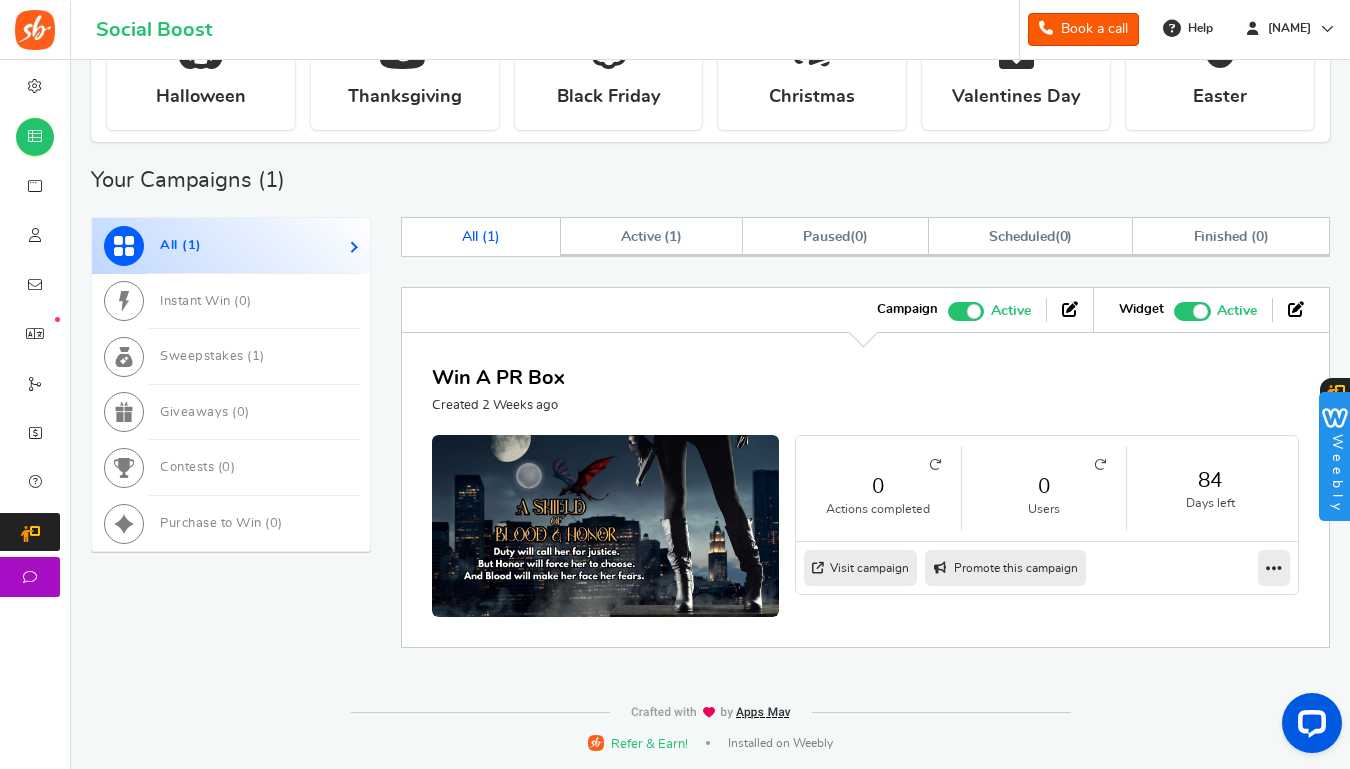 click at bounding box center [1274, 568] 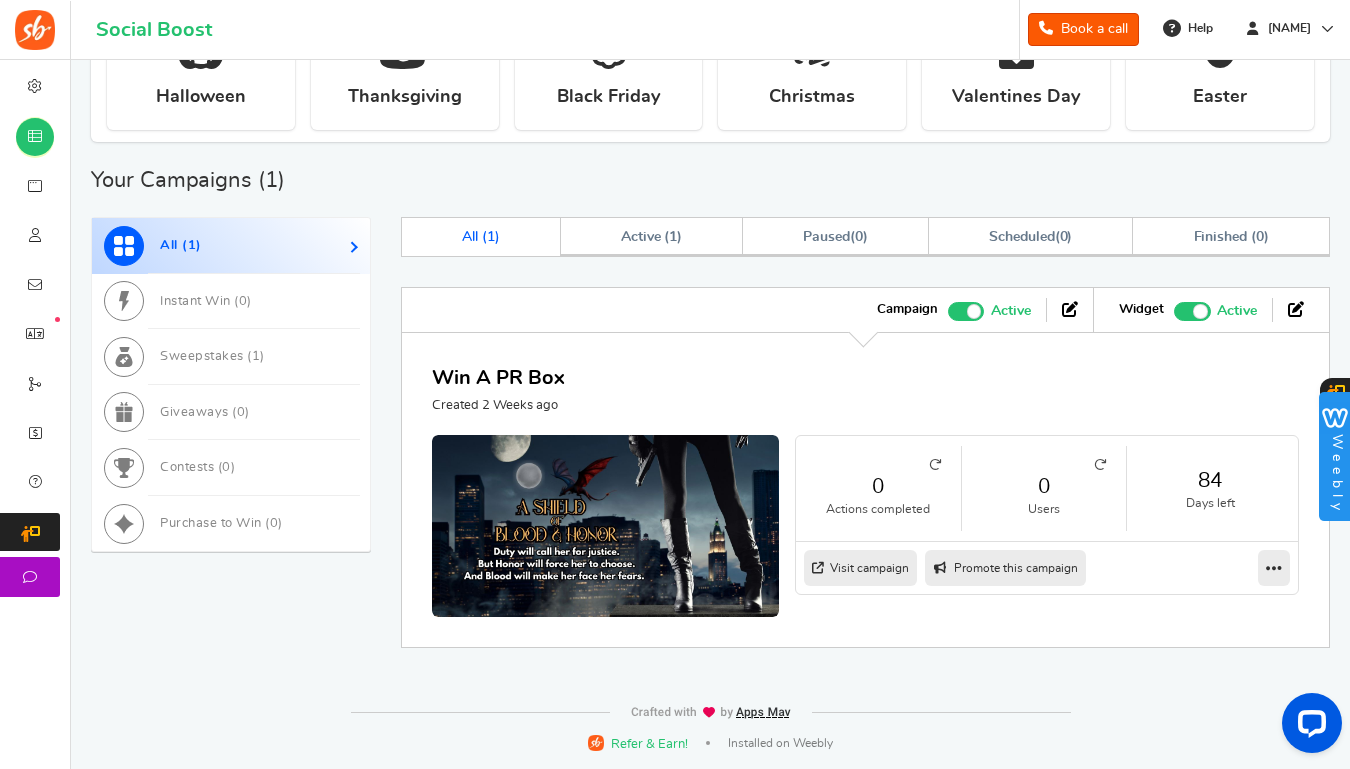click on "Promote this campaign" at bounding box center [1005, 568] 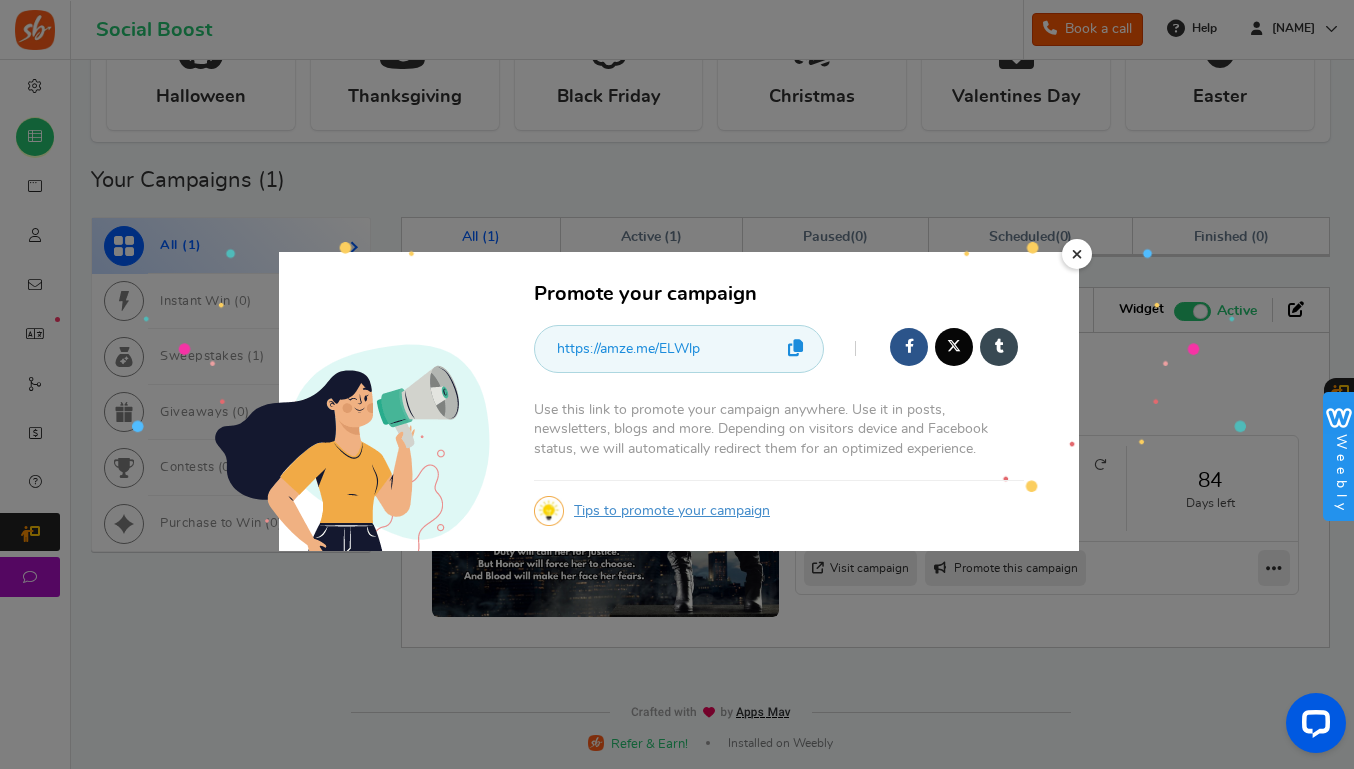click at bounding box center [909, 346] 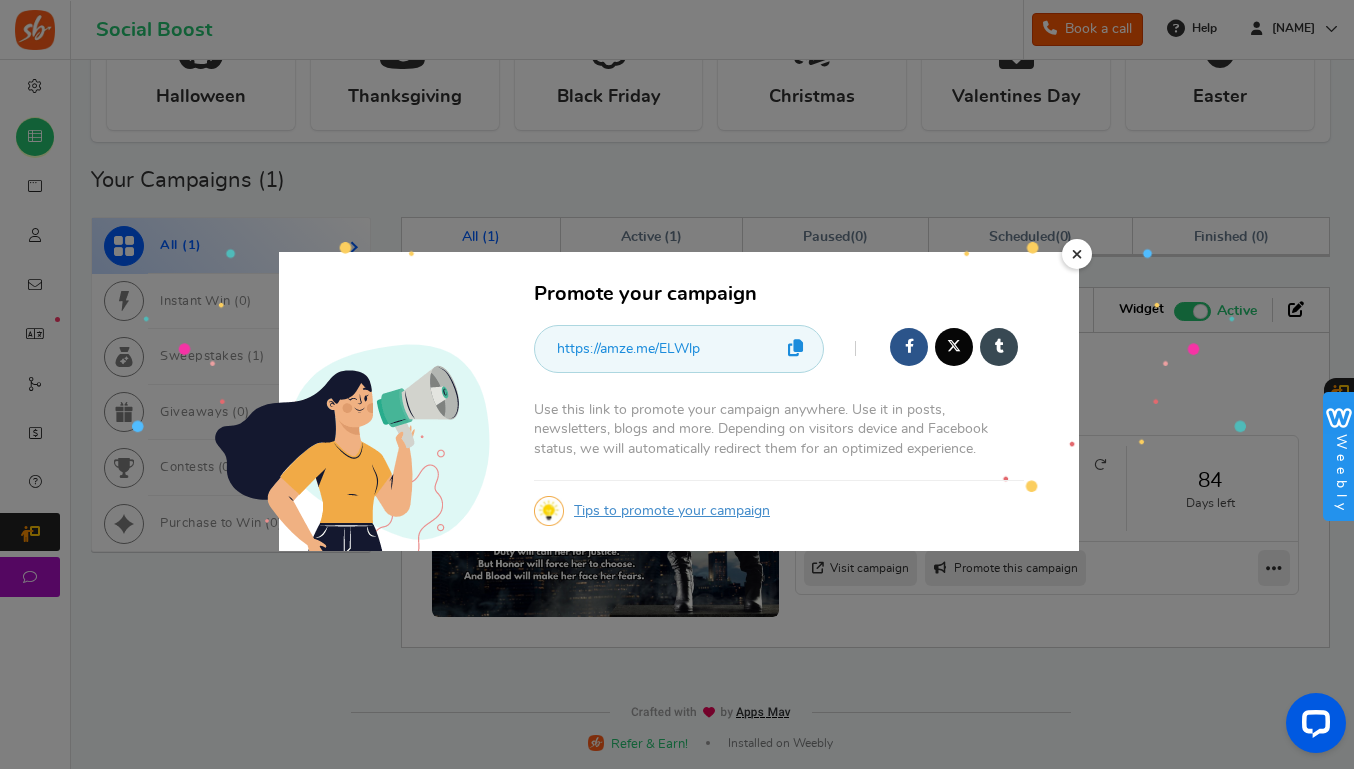 click at bounding box center (909, 346) 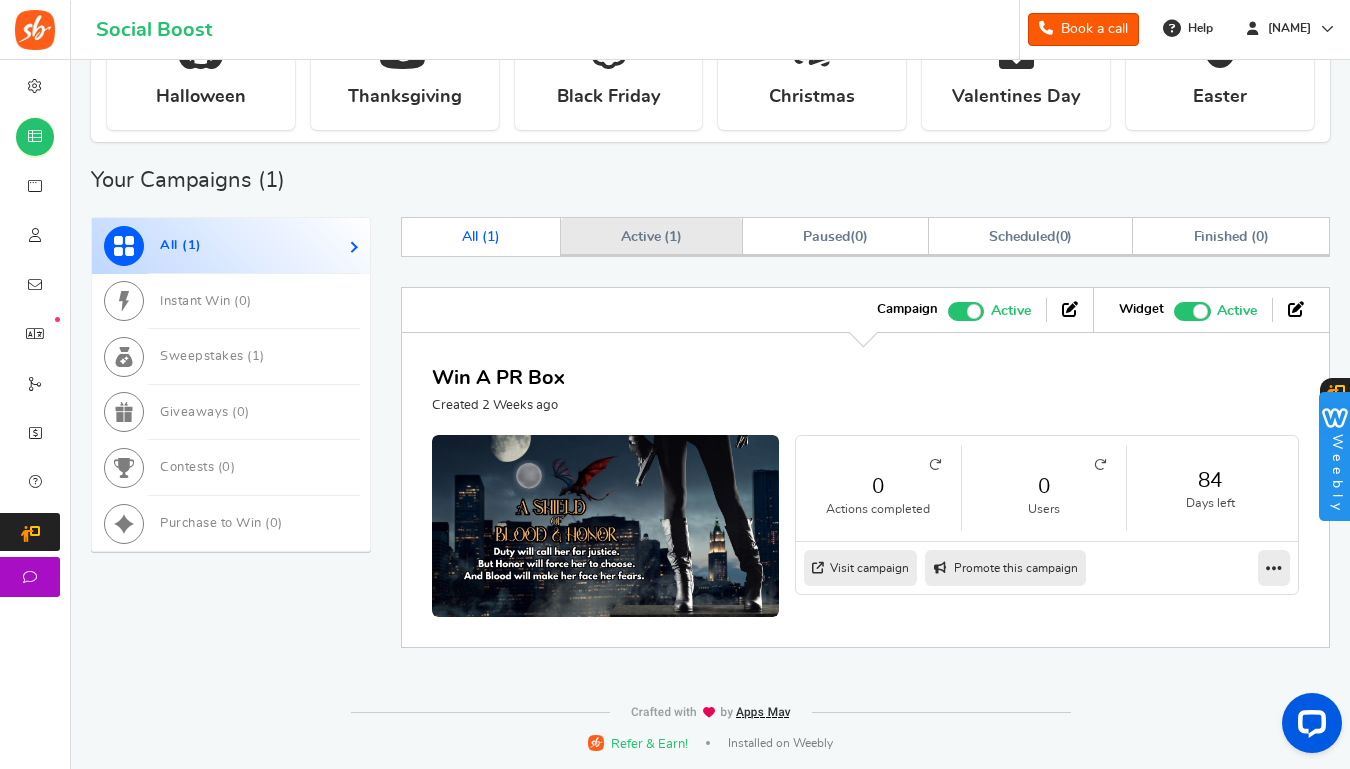 click on "1" at bounding box center (673, 237) 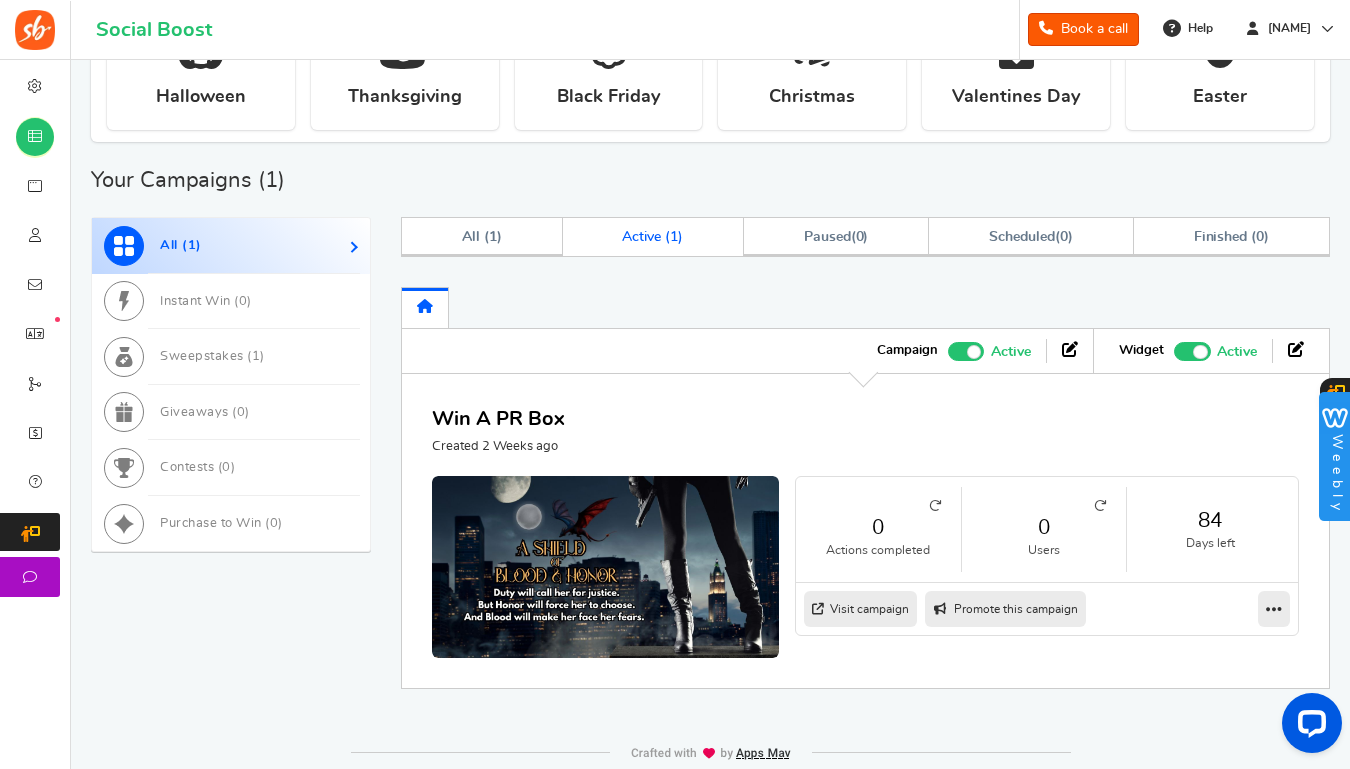 click at bounding box center (935, 506) 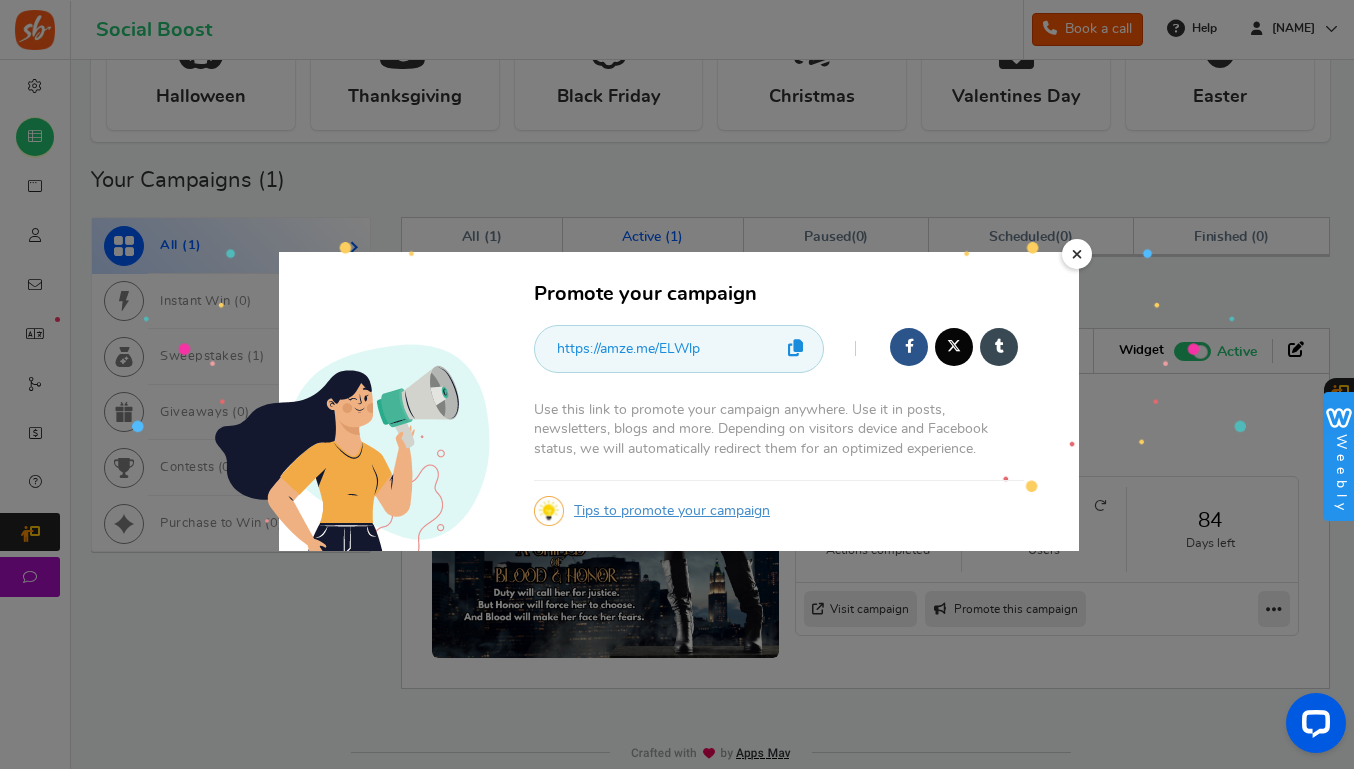 click on "×" at bounding box center [1077, 254] 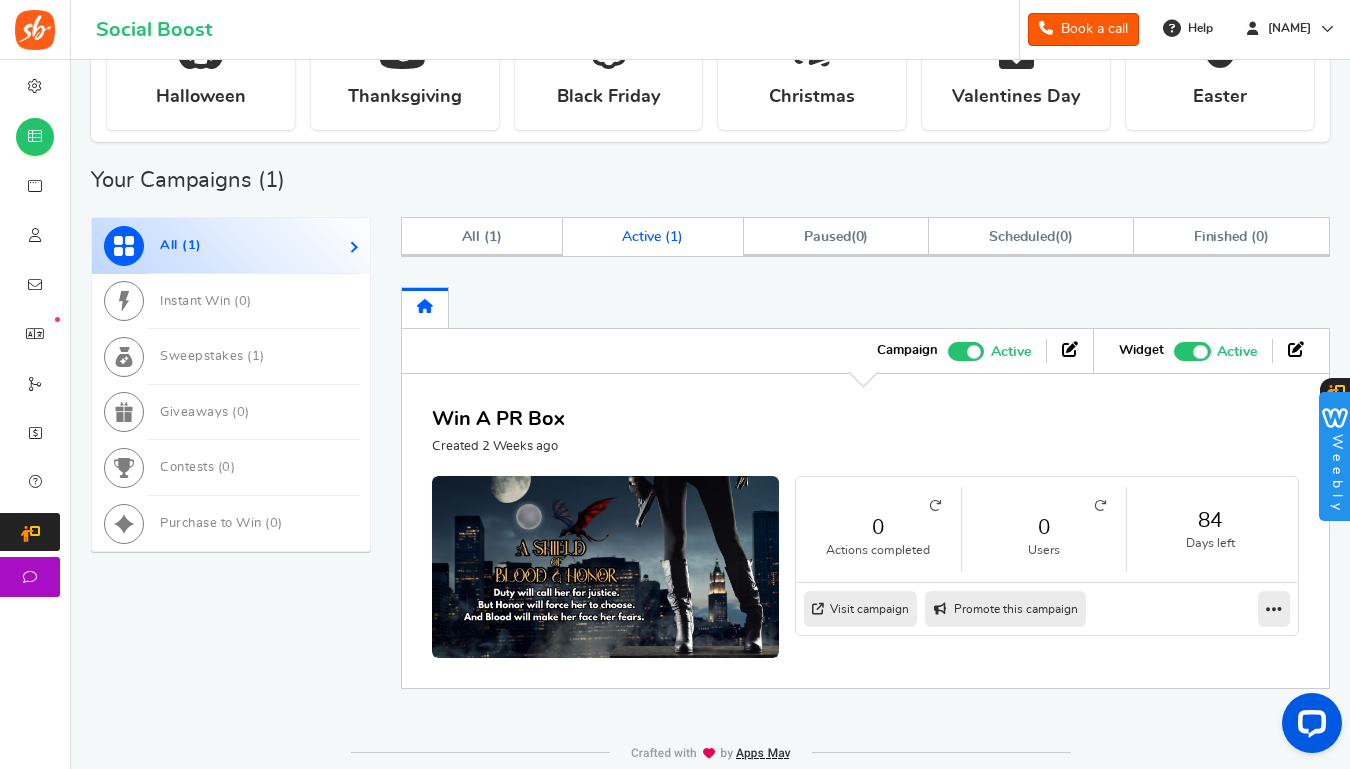 click at bounding box center (1274, 609) 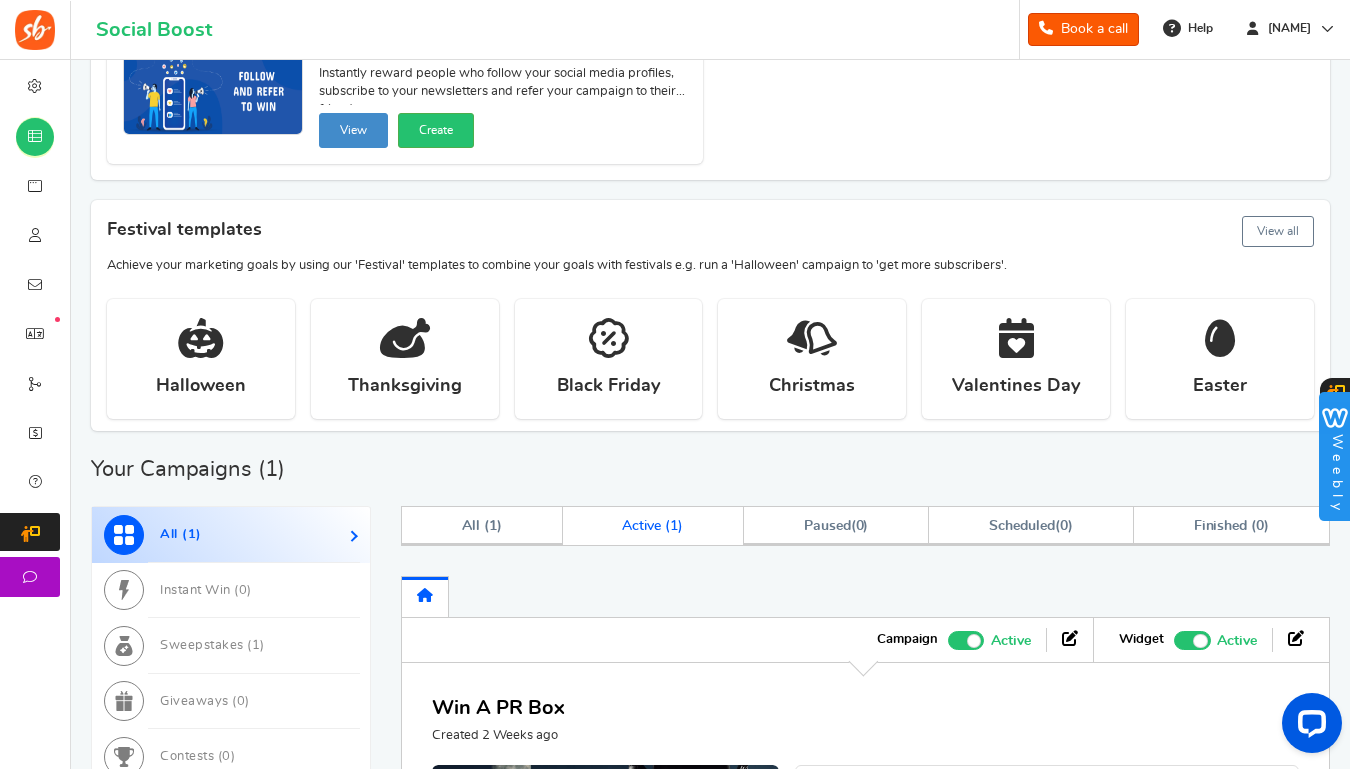 scroll, scrollTop: 0, scrollLeft: 0, axis: both 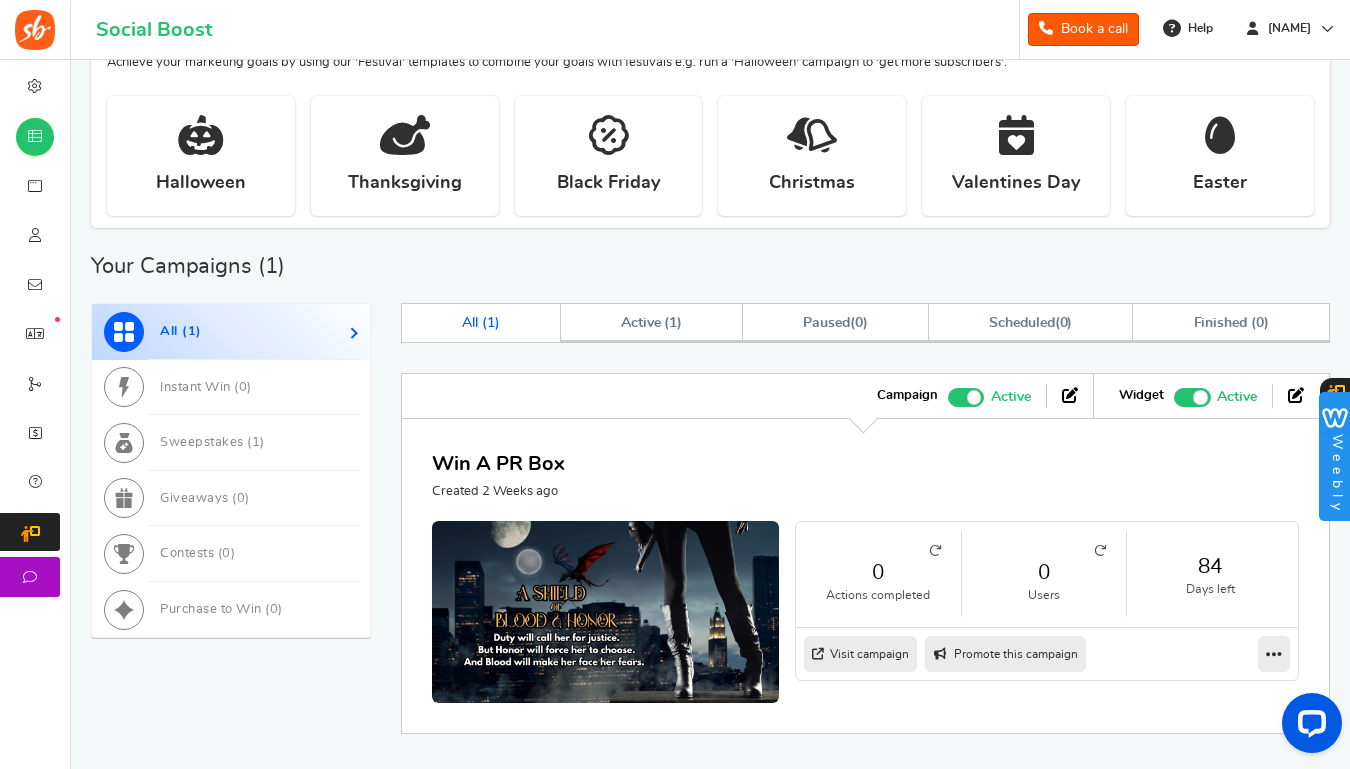 click at bounding box center (935, 551) 